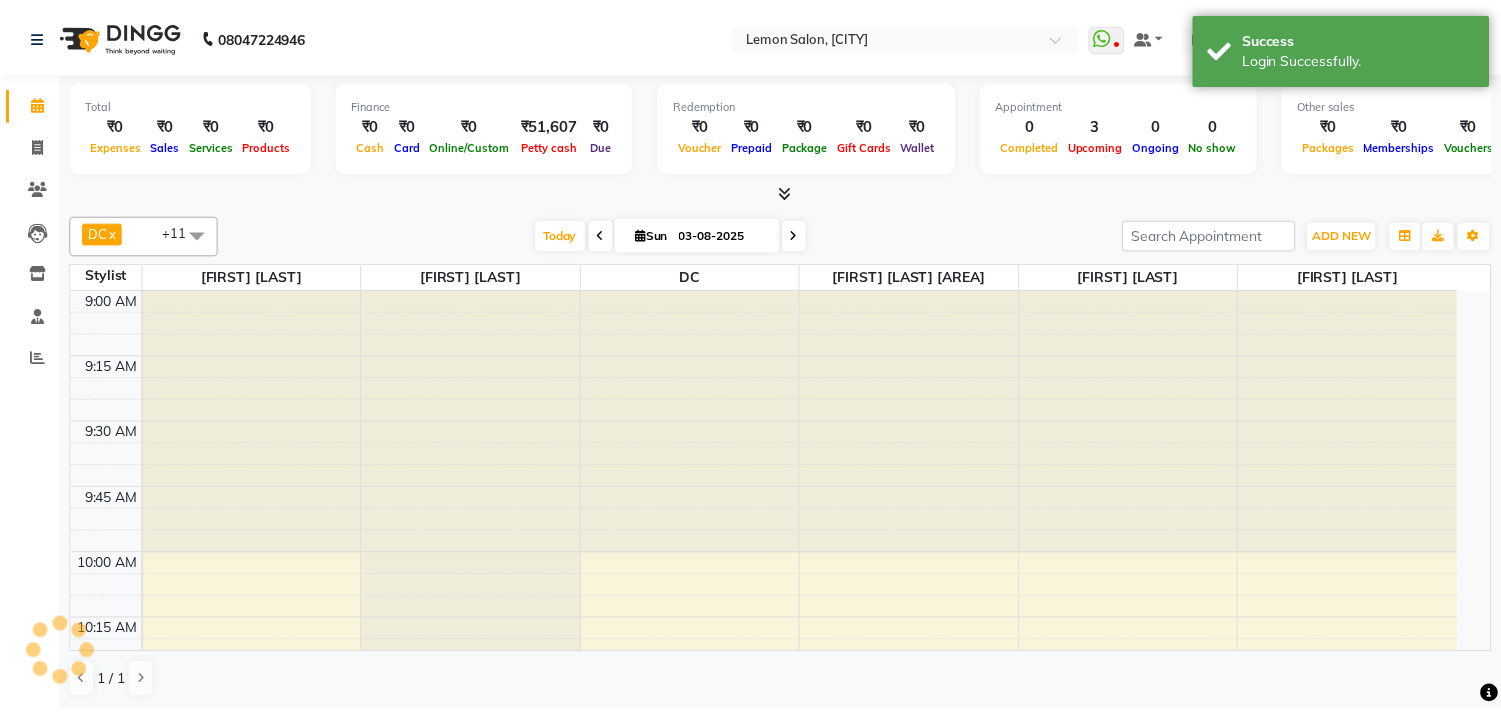 scroll, scrollTop: 0, scrollLeft: 0, axis: both 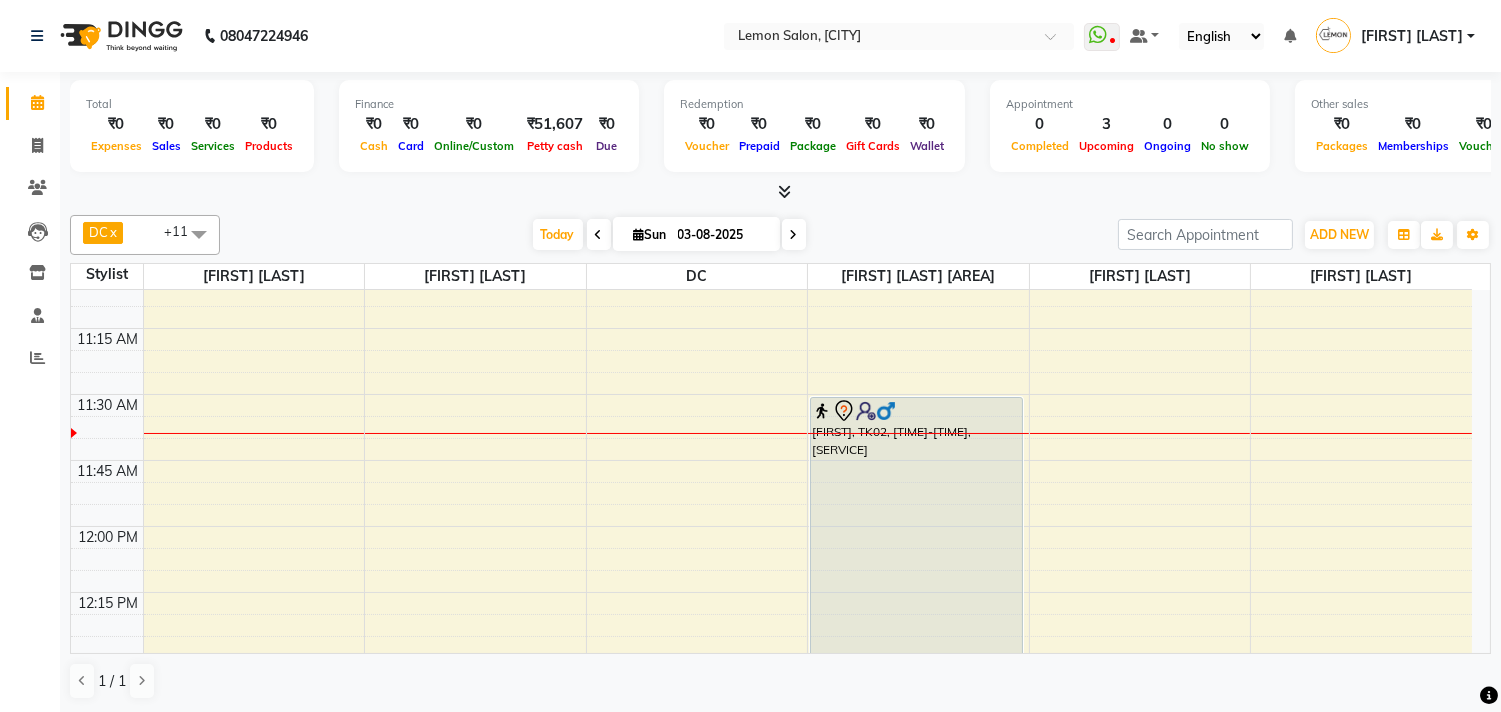 click at bounding box center [599, 234] 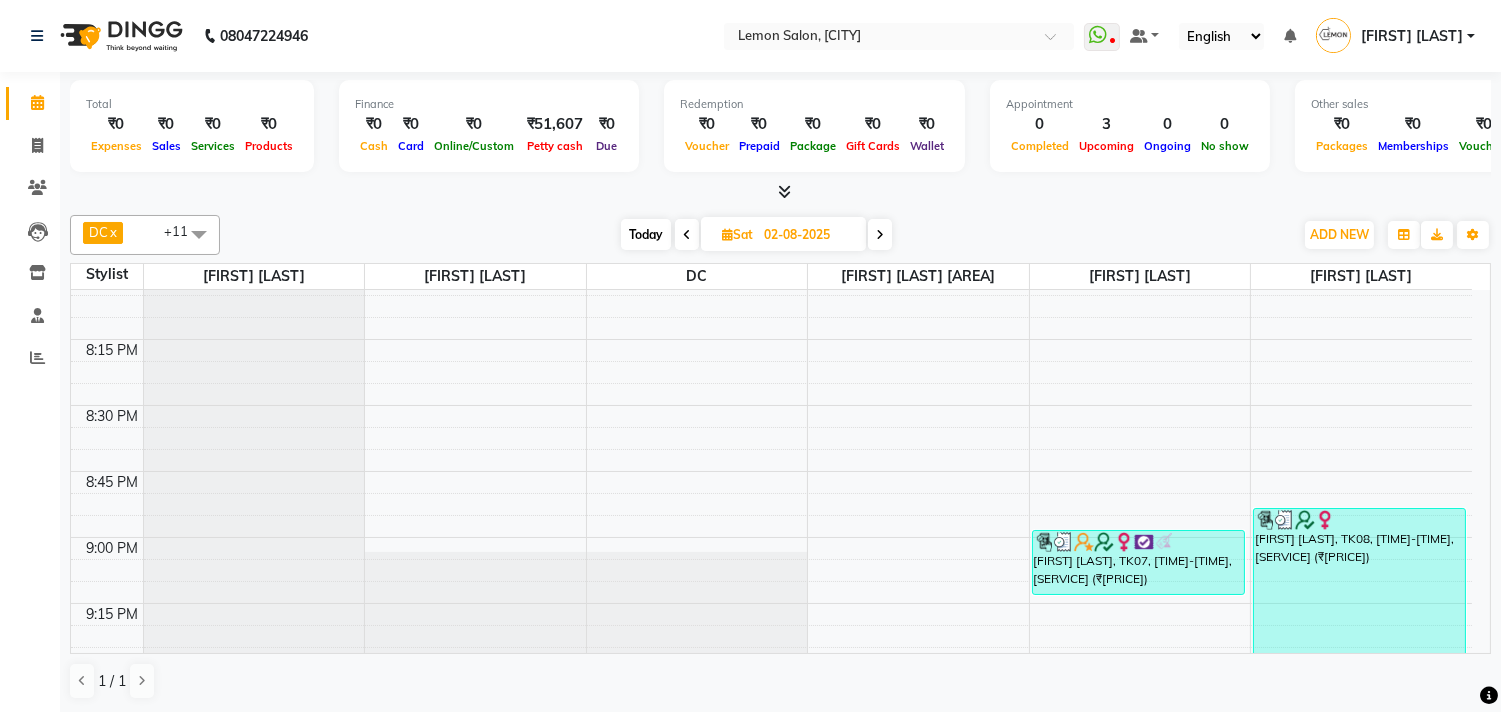 scroll, scrollTop: 3086, scrollLeft: 0, axis: vertical 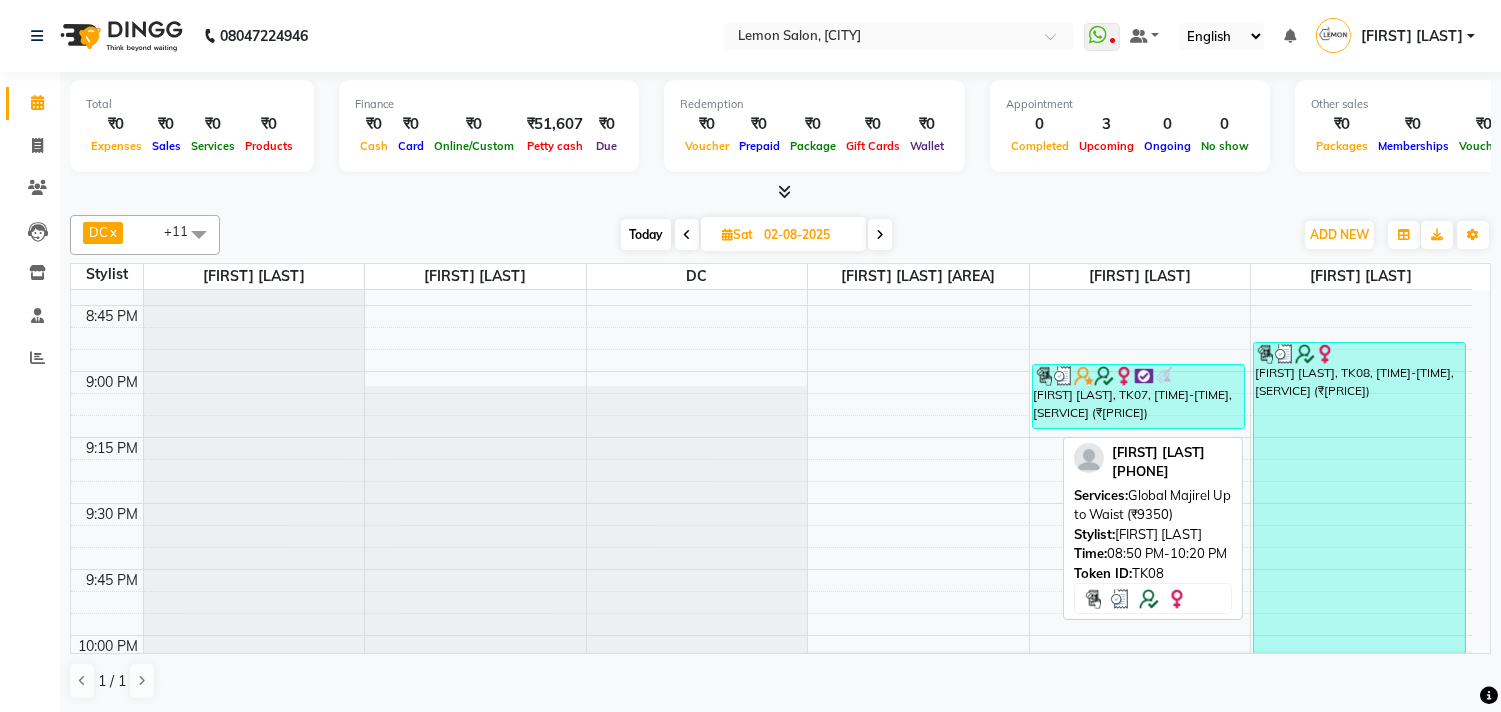 click on "Heer Bhatt, TK08, 08:50 PM-10:20 PM, Global Majirel Up to Waist (₹9350)" at bounding box center [1359, 540] 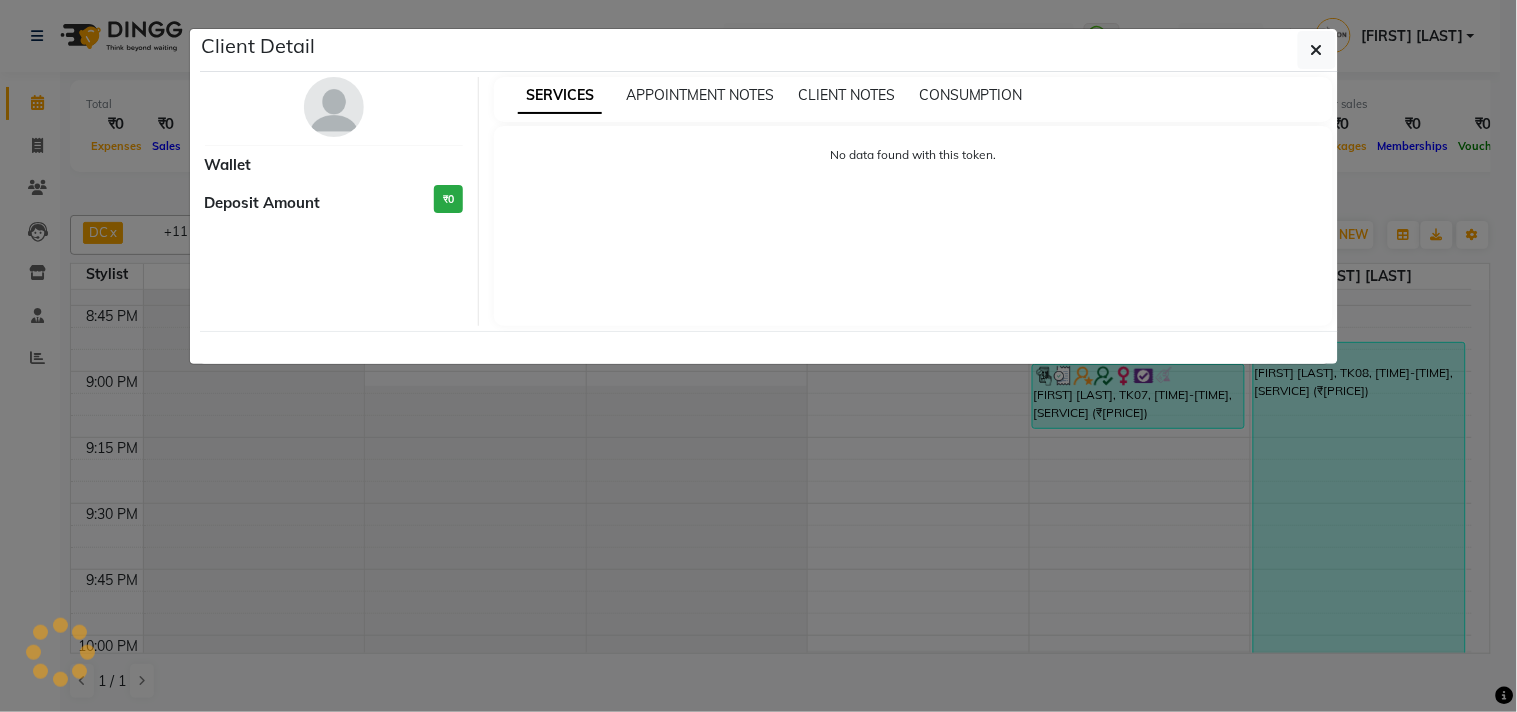 select on "3" 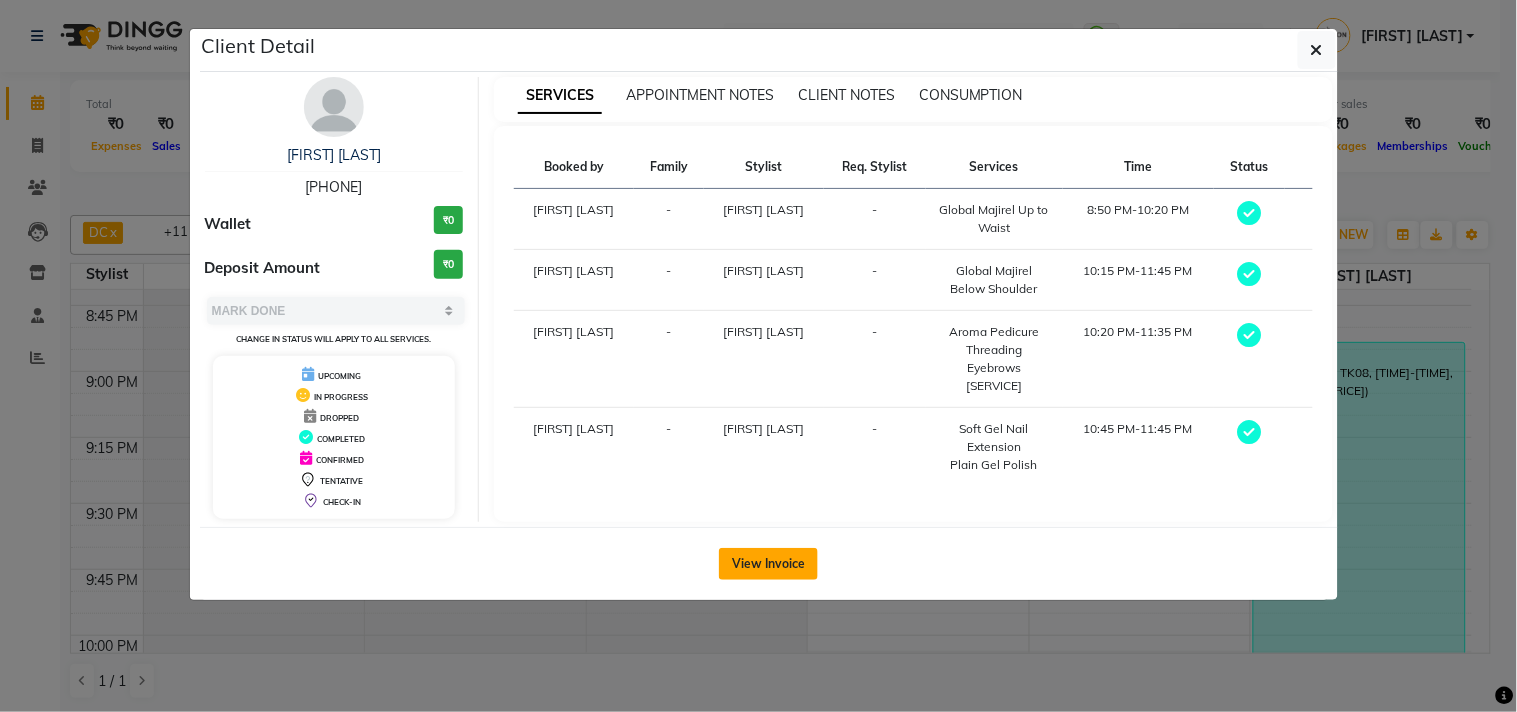 click on "View Invoice" 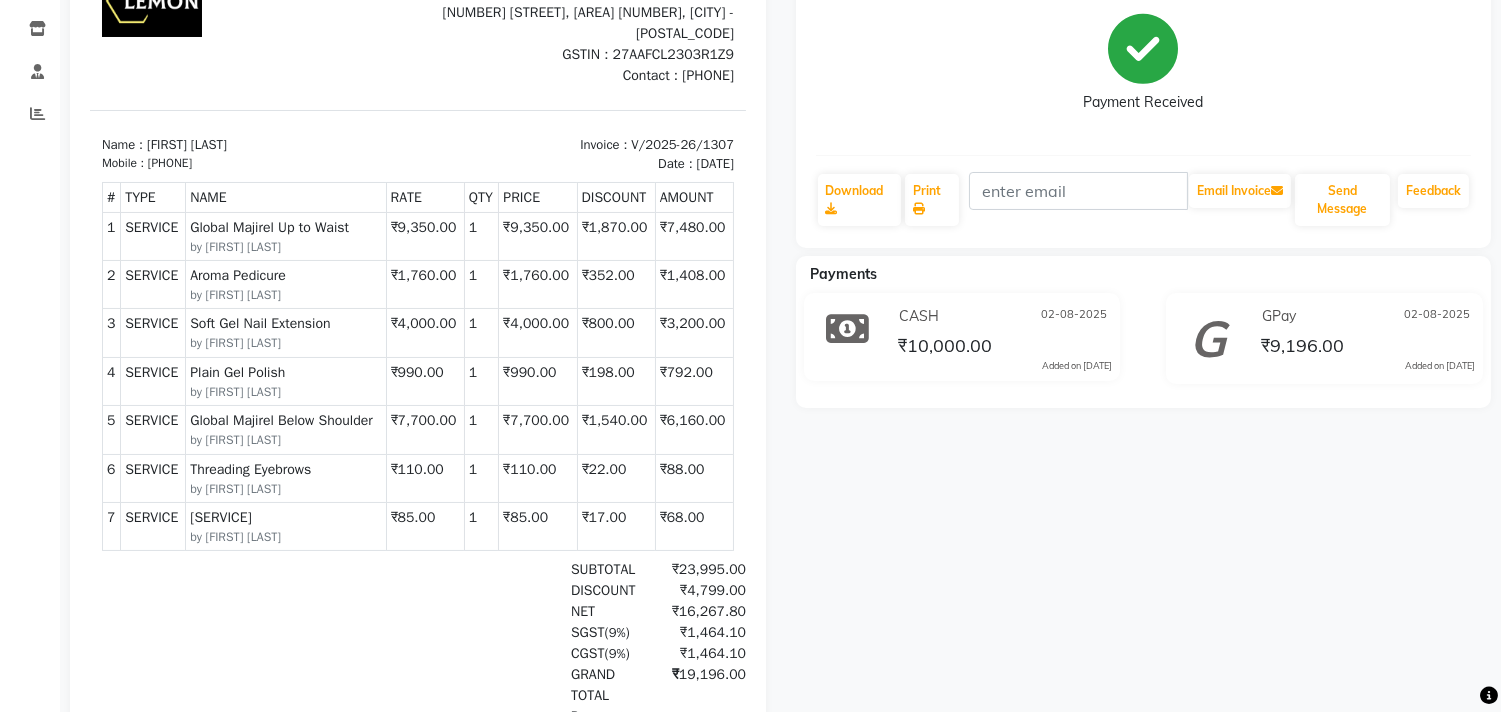 scroll, scrollTop: 222, scrollLeft: 0, axis: vertical 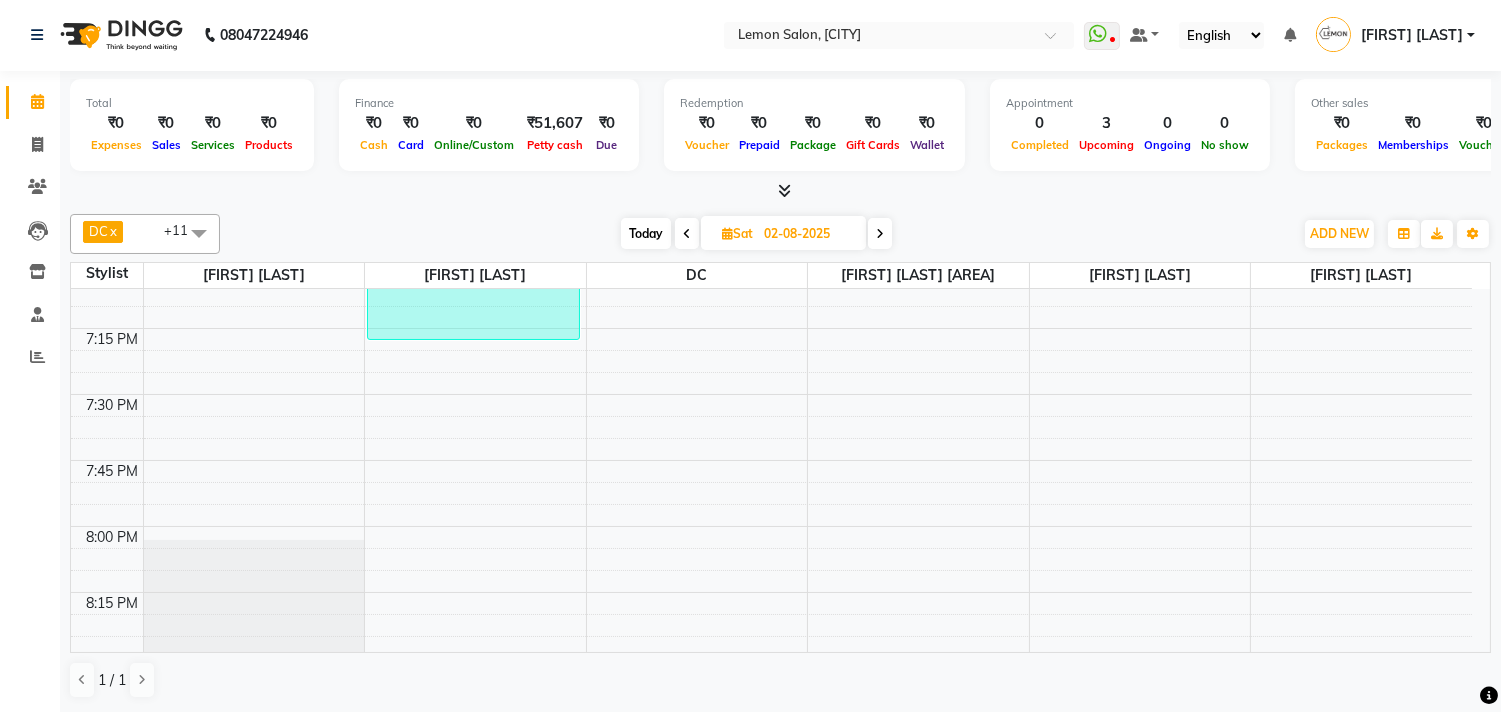 click on "Today" at bounding box center (646, 233) 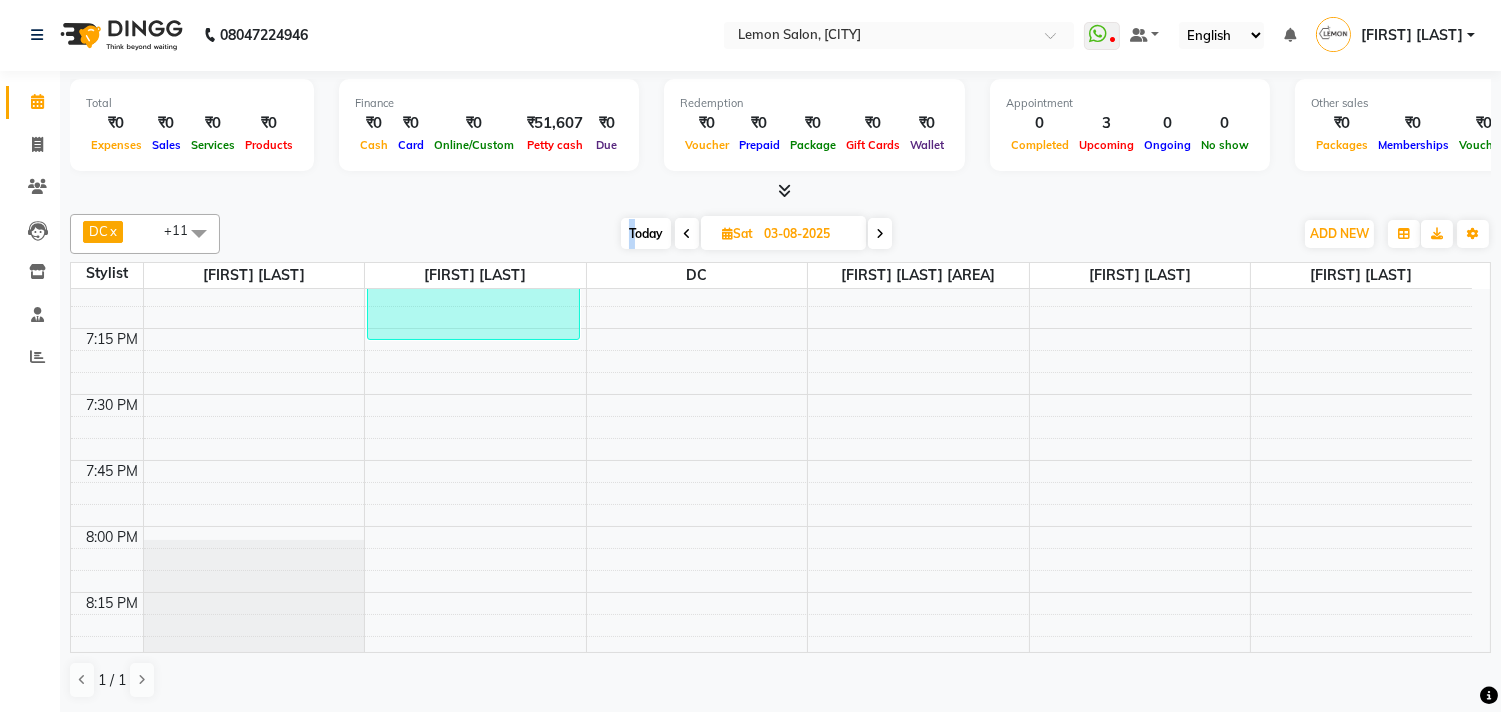 scroll, scrollTop: 531, scrollLeft: 0, axis: vertical 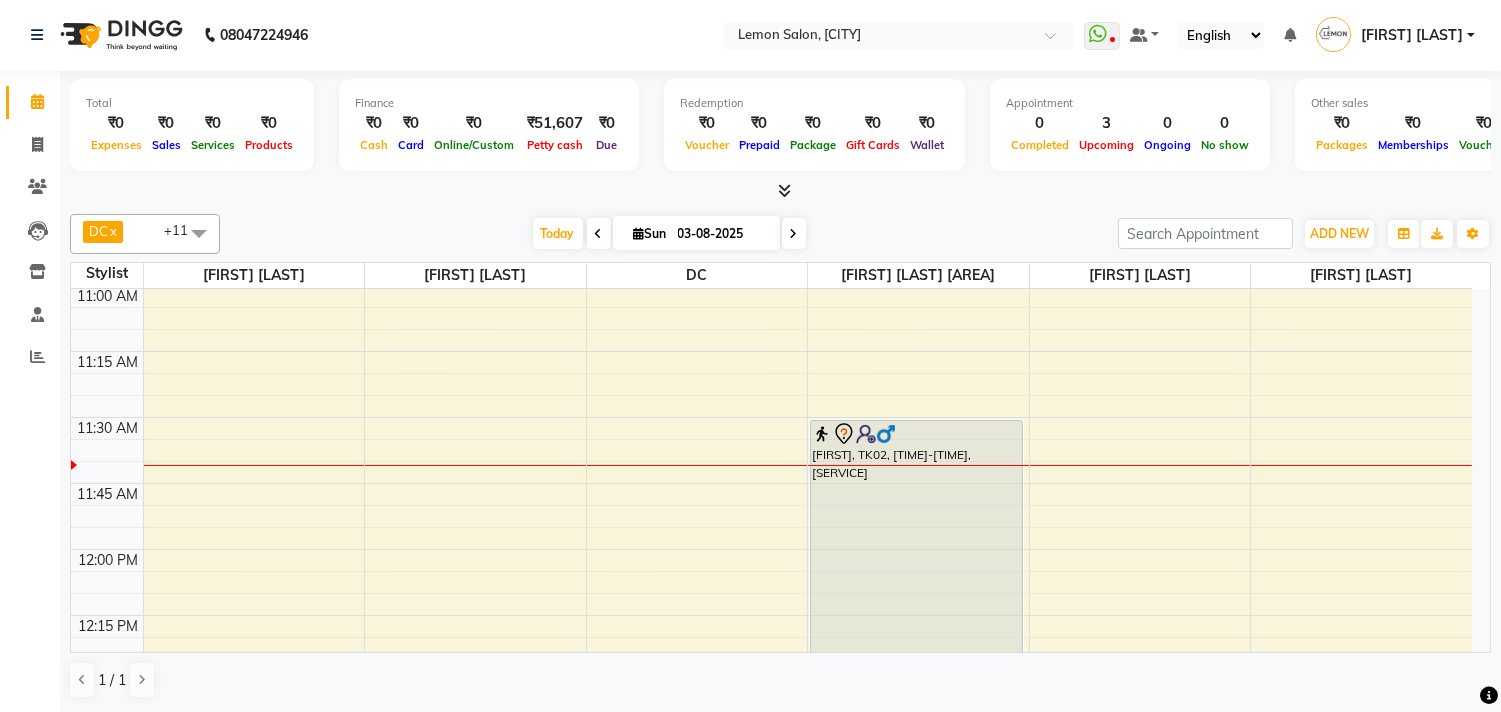 click at bounding box center (599, 234) 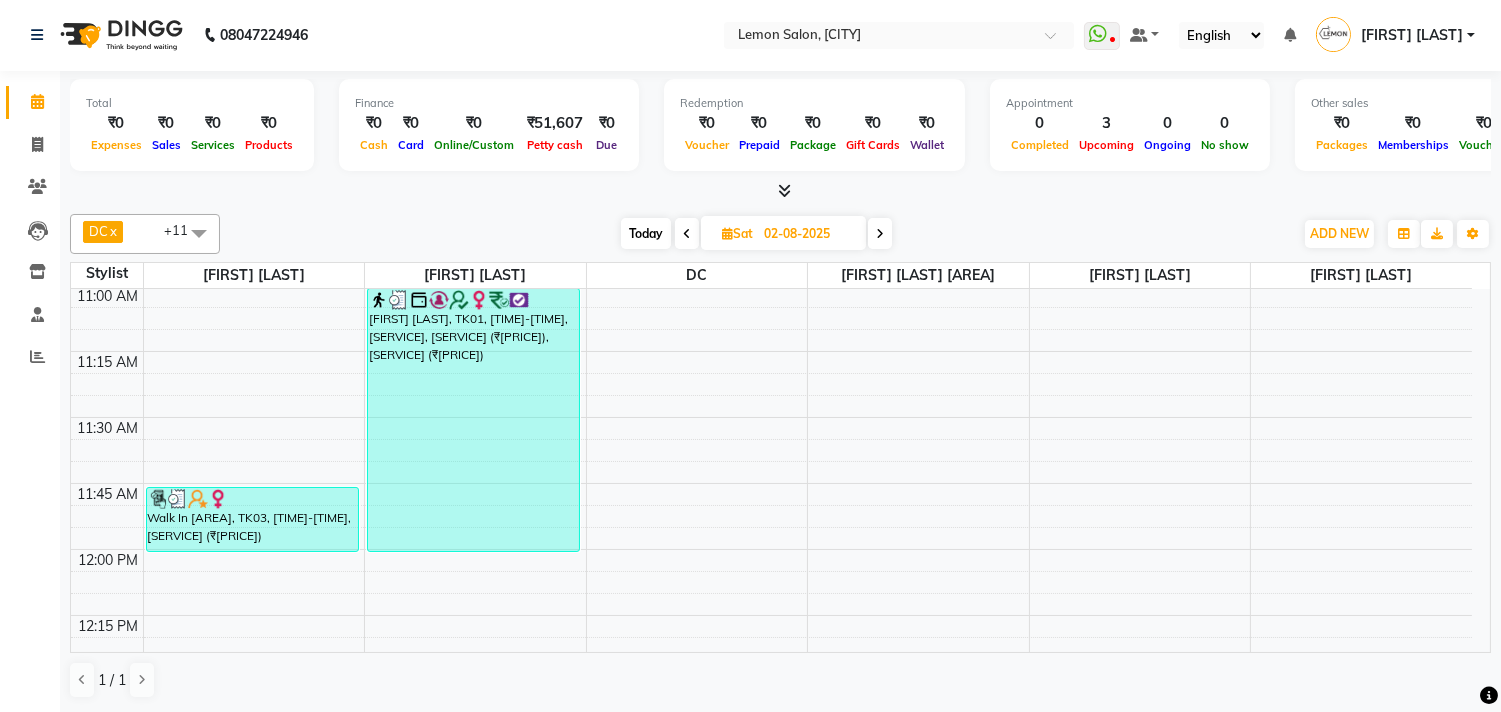 scroll, scrollTop: 308, scrollLeft: 0, axis: vertical 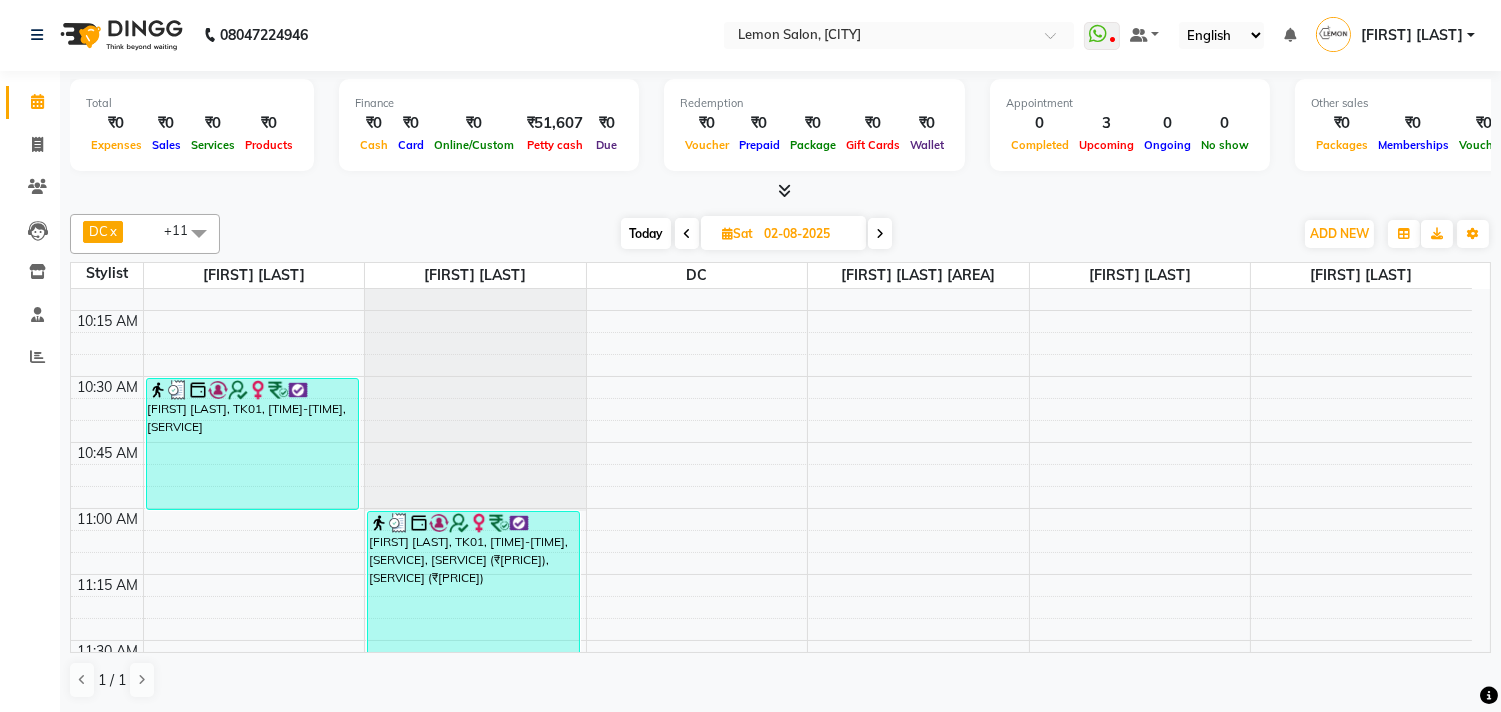 click on "Today" at bounding box center (646, 233) 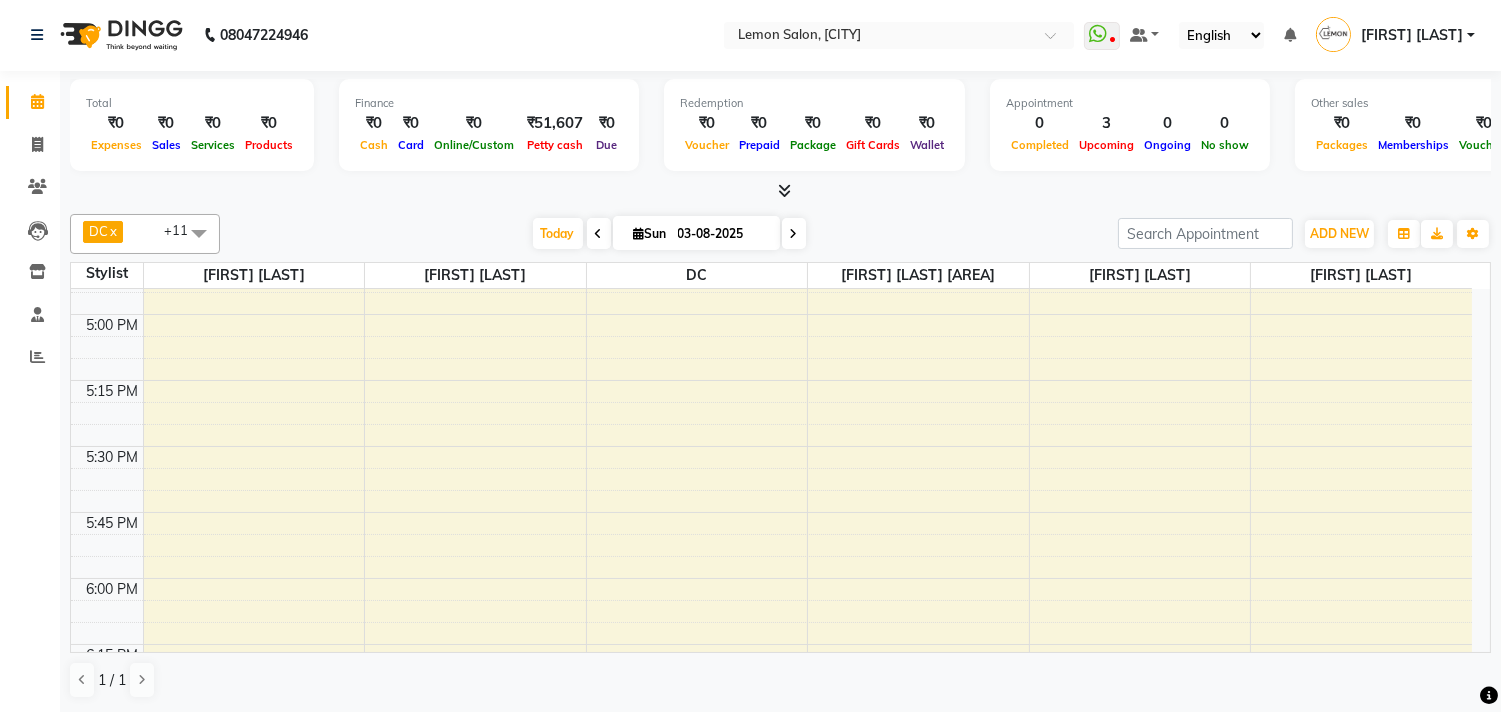 scroll, scrollTop: 1420, scrollLeft: 0, axis: vertical 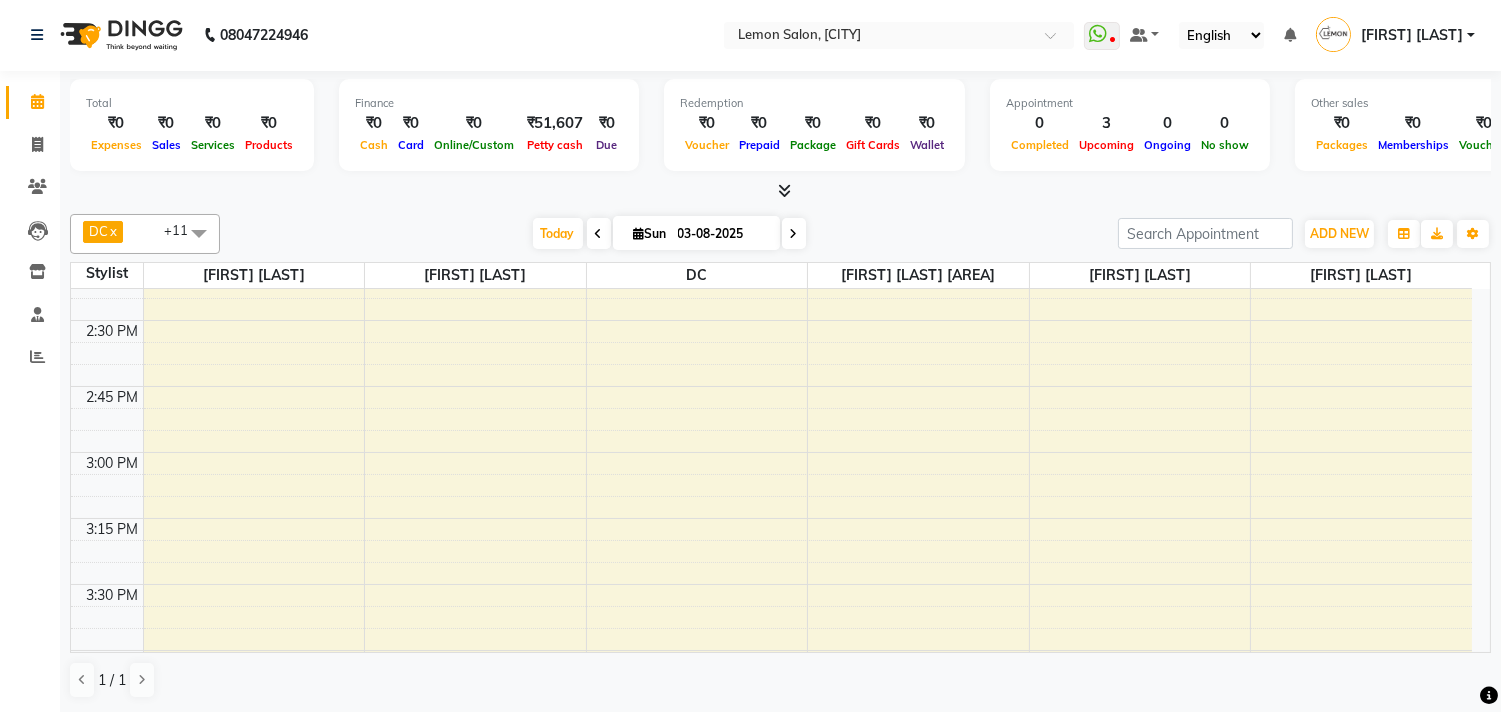 click at bounding box center [599, 233] 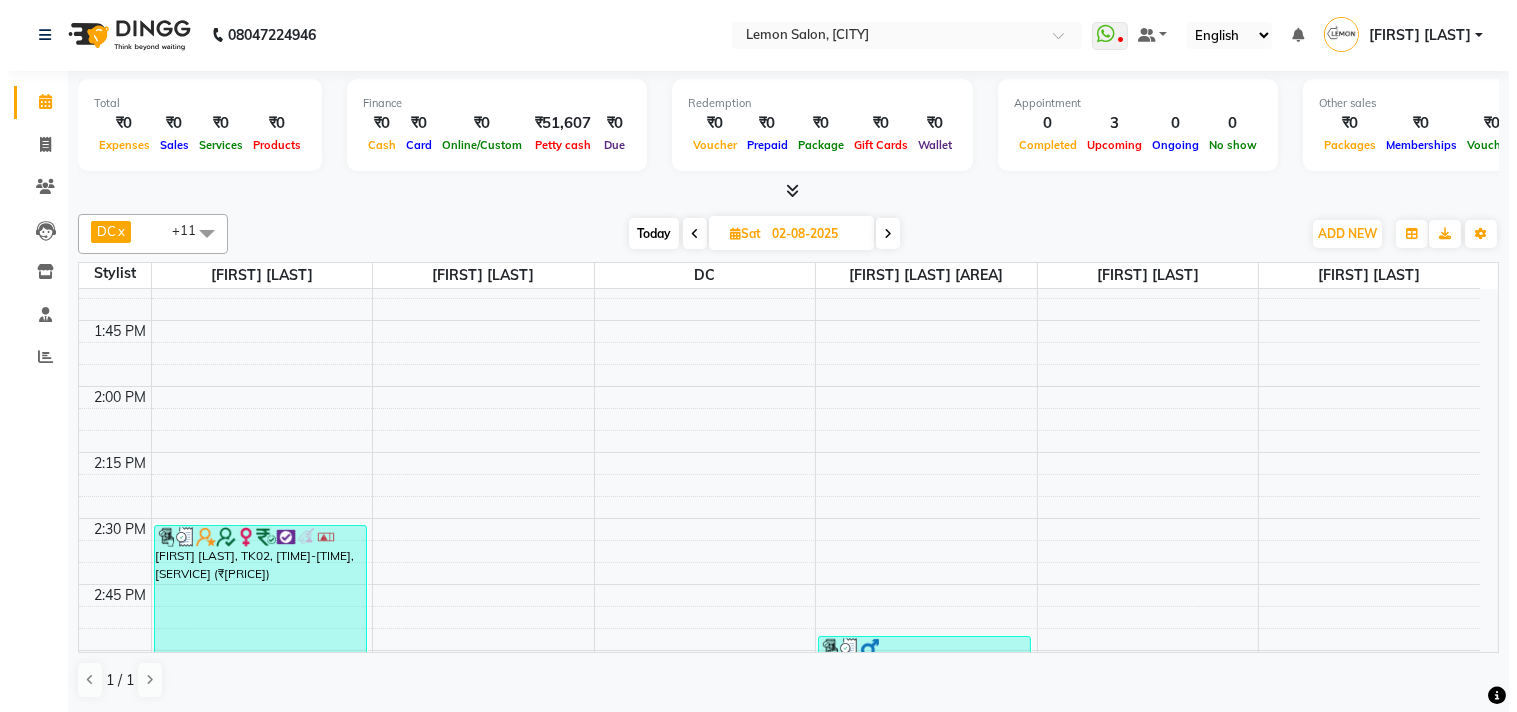 scroll, scrollTop: 1777, scrollLeft: 0, axis: vertical 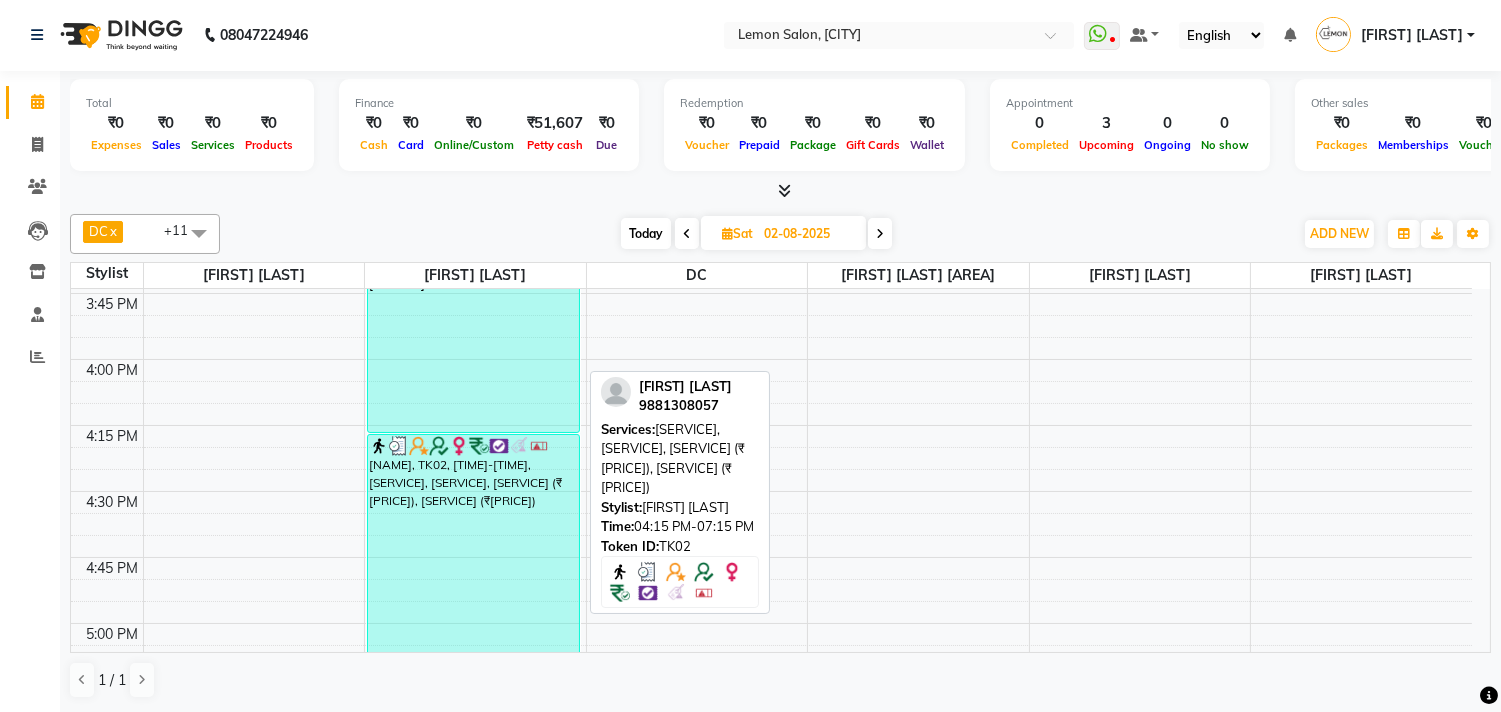 click on "MOHINI BHATT, TK02, 04:15 PM-07:15 PM, Olaplex Ritual Below Shoulder,Olaplex Ritual Below Shoulder,Global Inoa Below Shoulder (₹7700),Female Haircut (Senior stylist) W/O Hair wash (₹1650)" at bounding box center (473, 831) 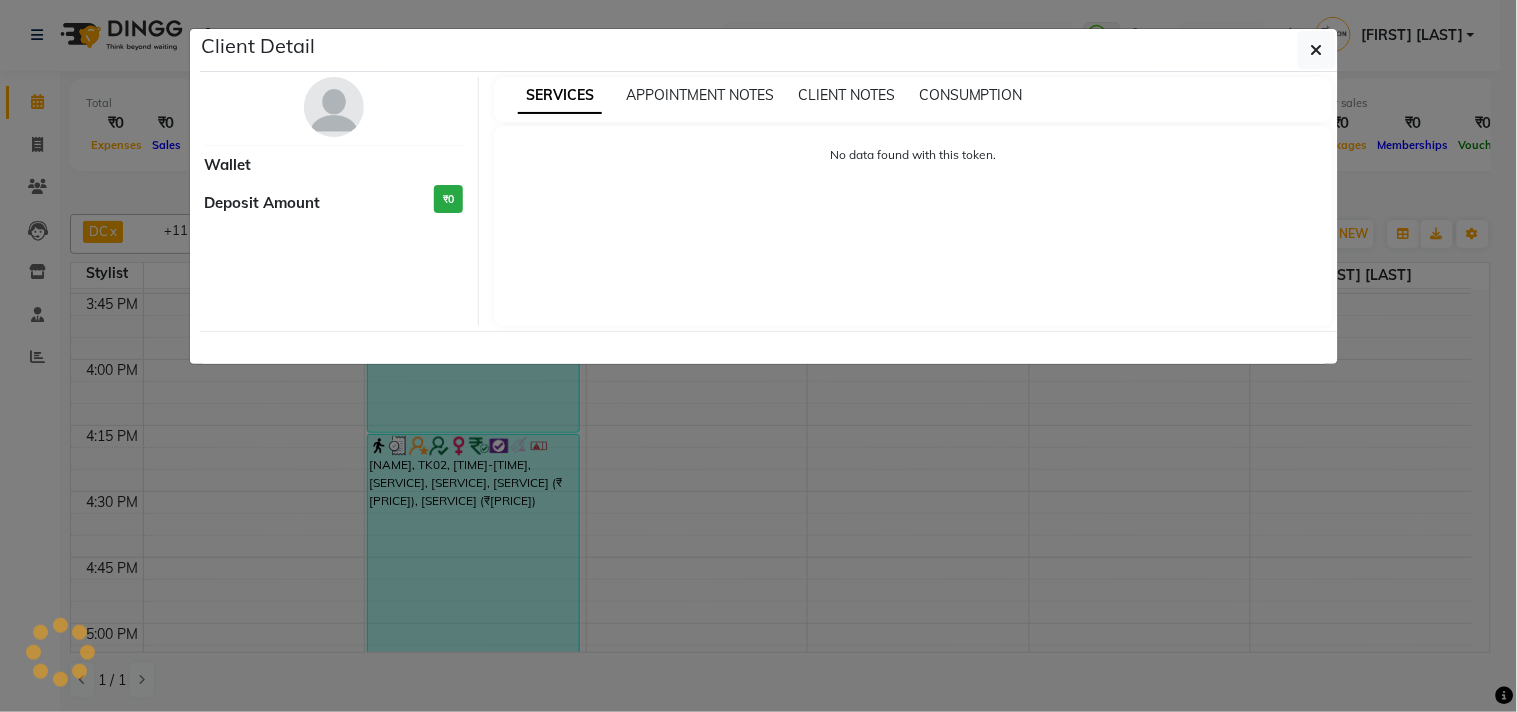 select on "3" 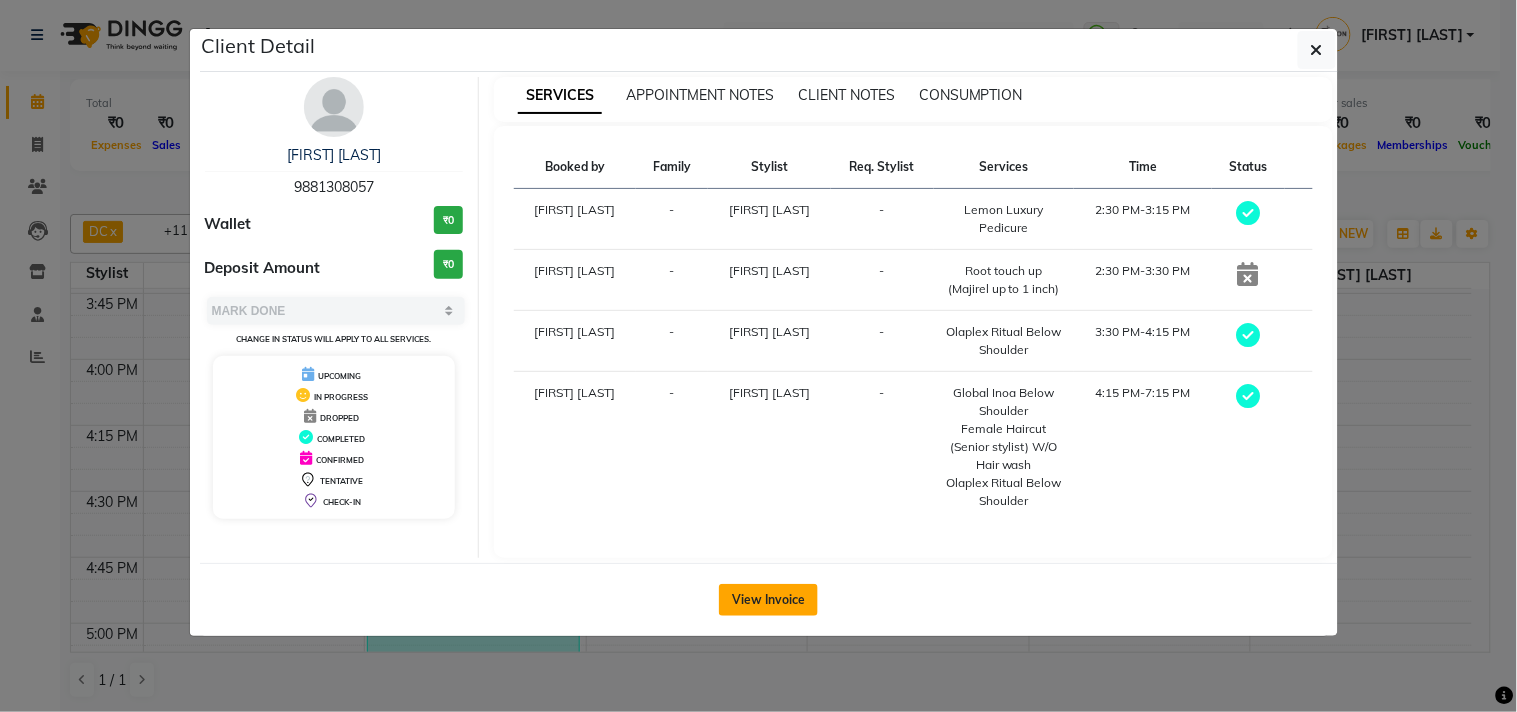 click on "View Invoice" 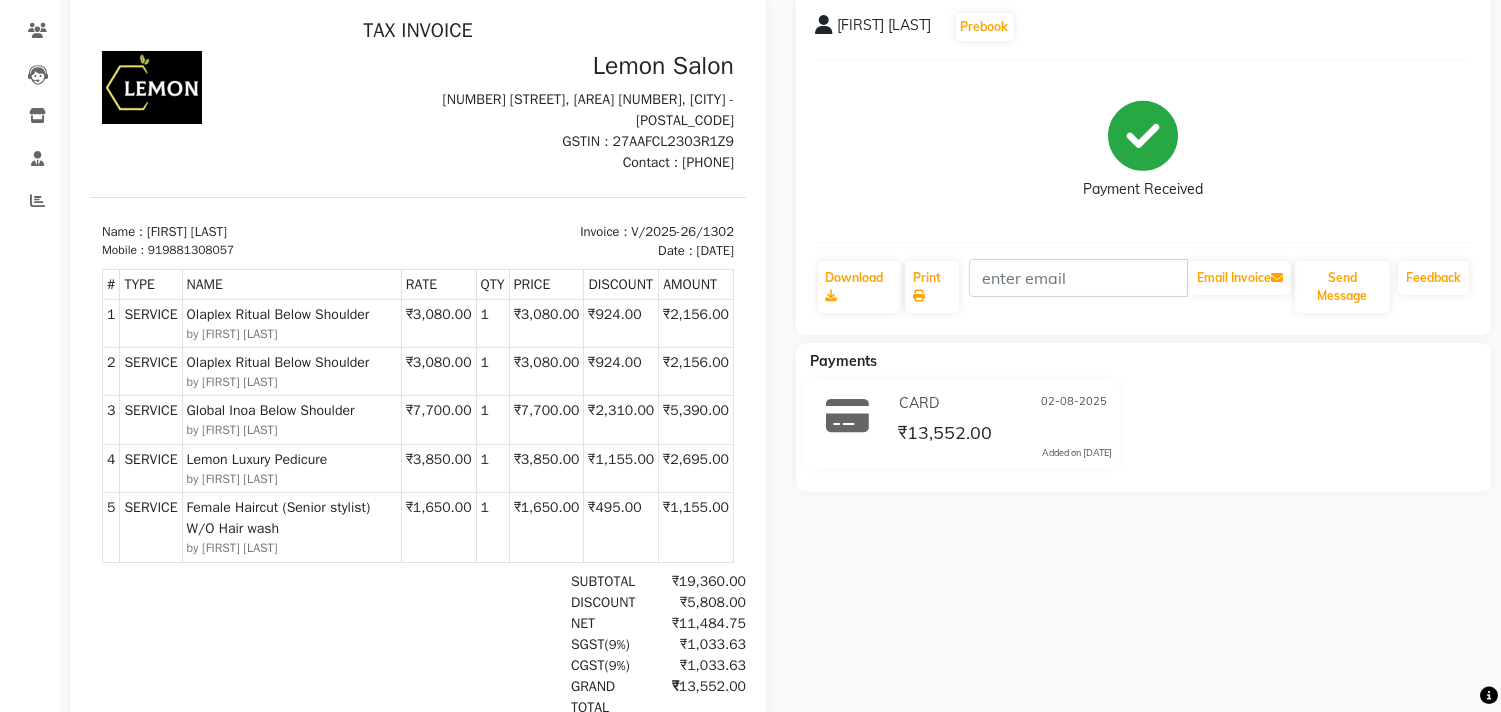 scroll, scrollTop: 0, scrollLeft: 0, axis: both 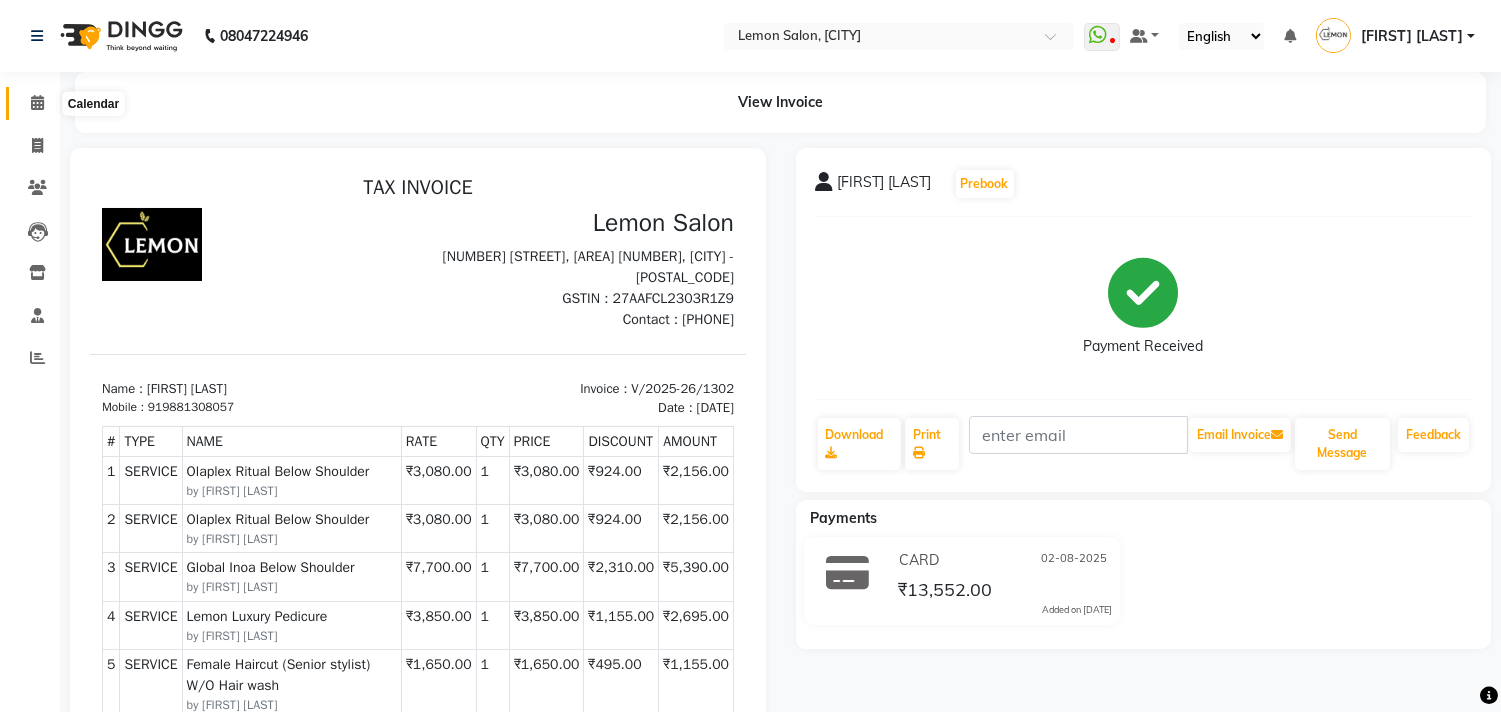 click 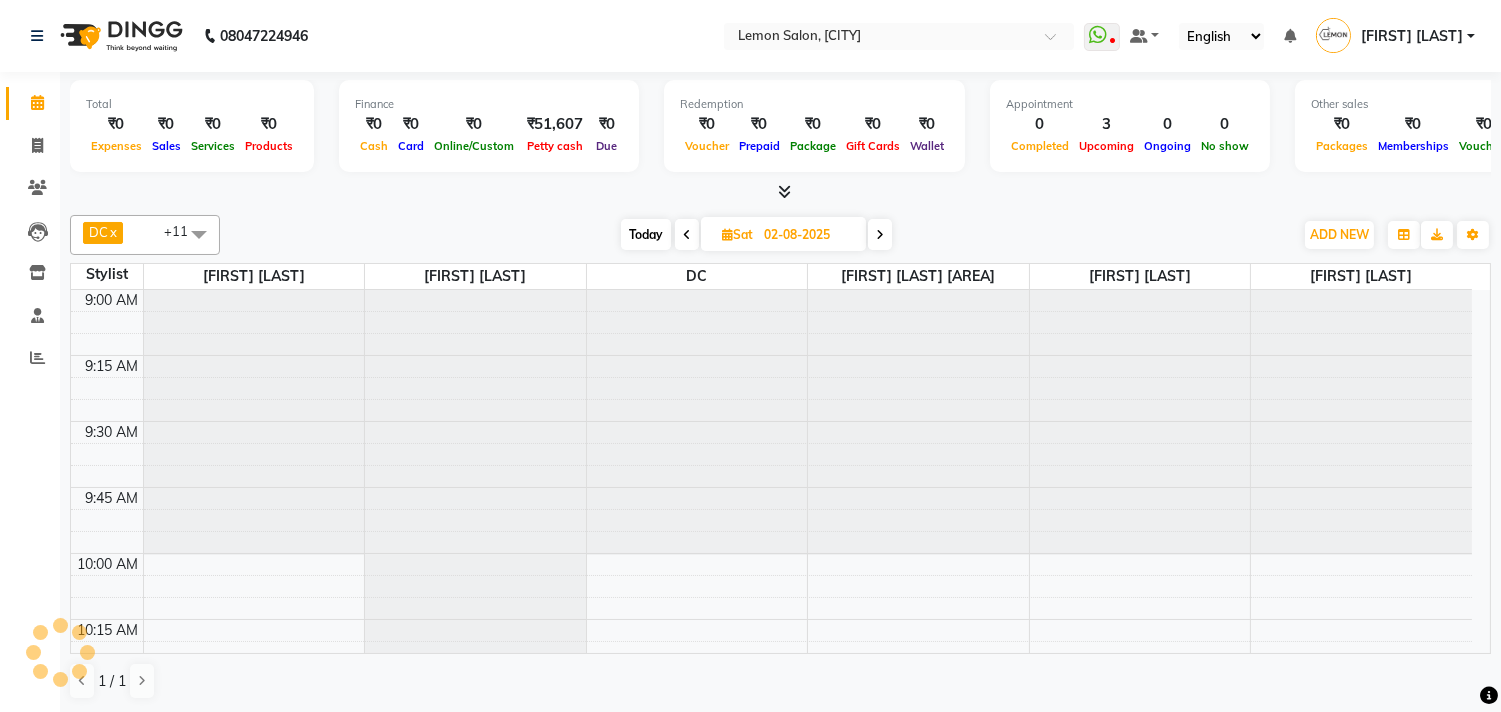 scroll, scrollTop: 531, scrollLeft: 0, axis: vertical 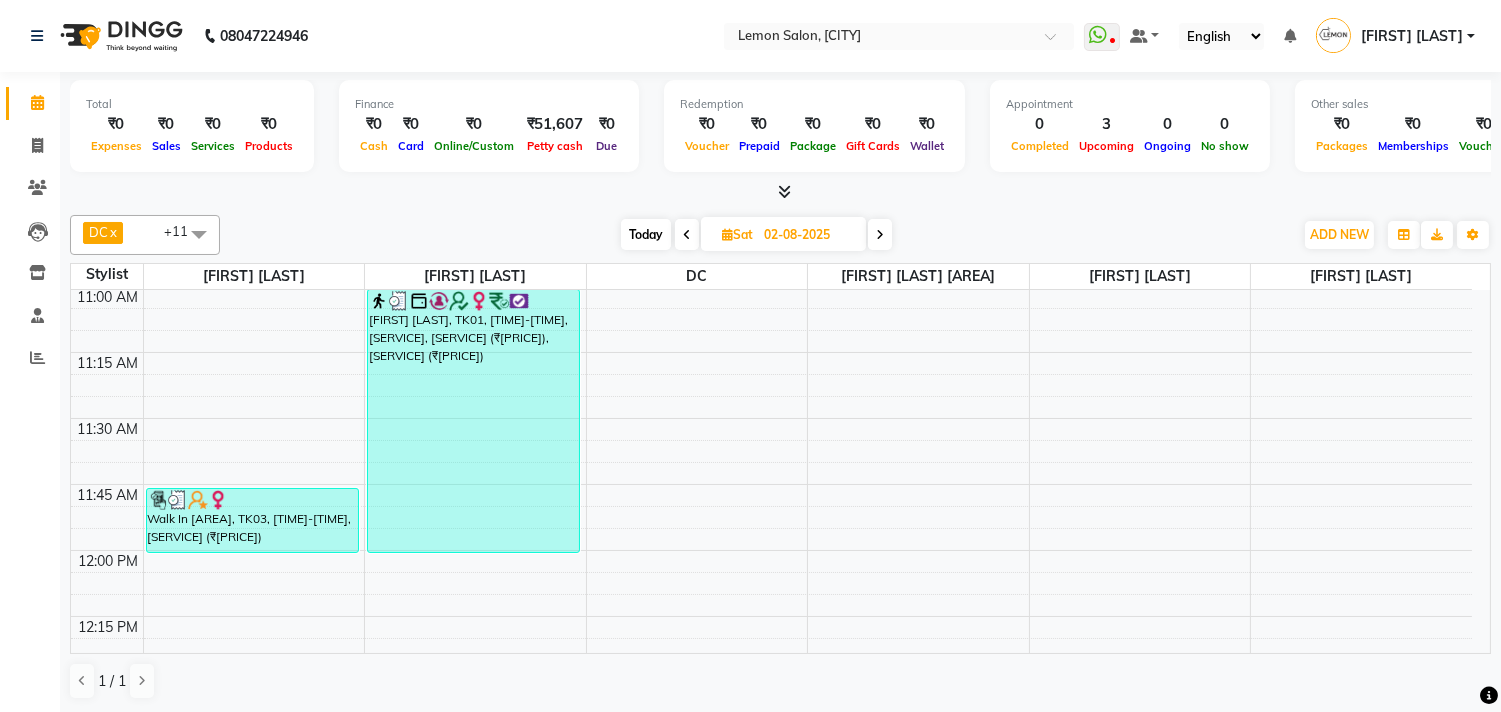 click on "Today" at bounding box center (646, 234) 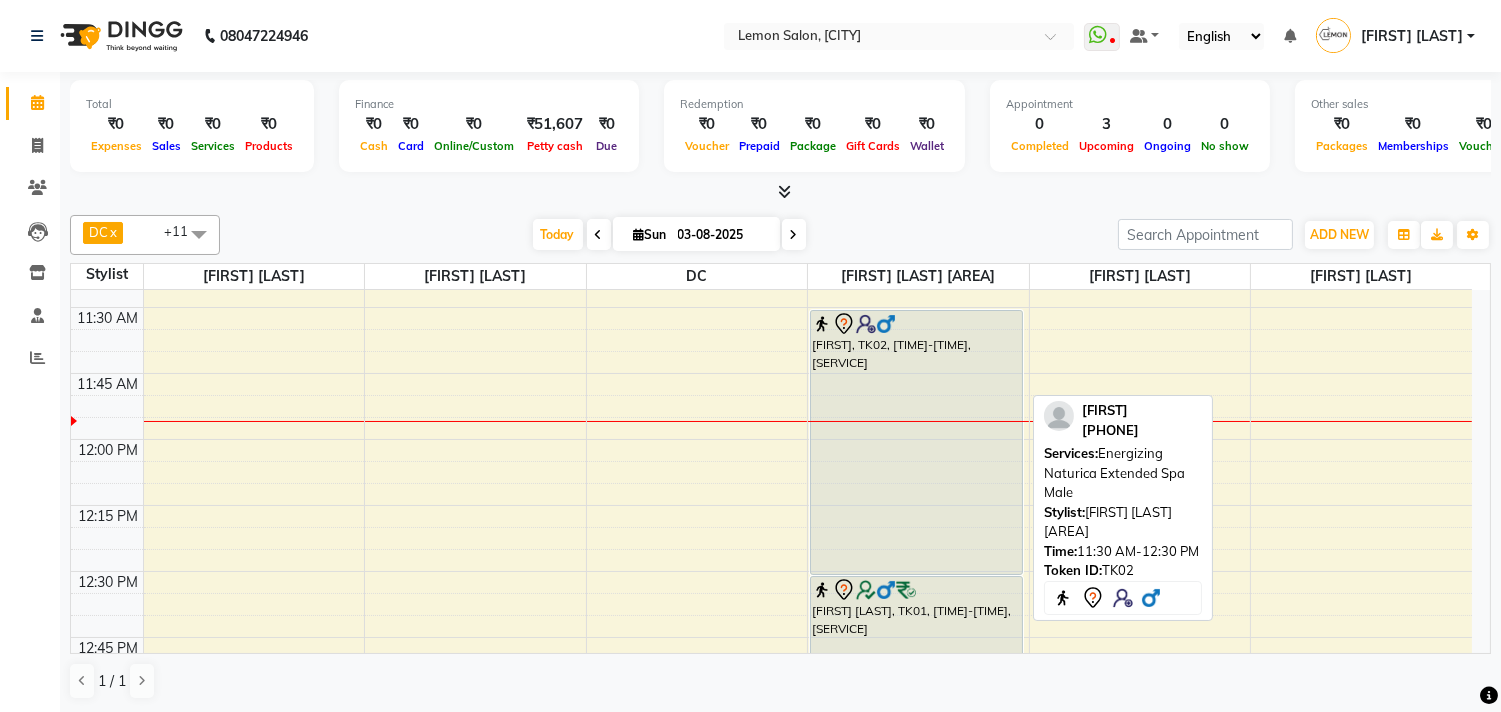 scroll, scrollTop: 753, scrollLeft: 0, axis: vertical 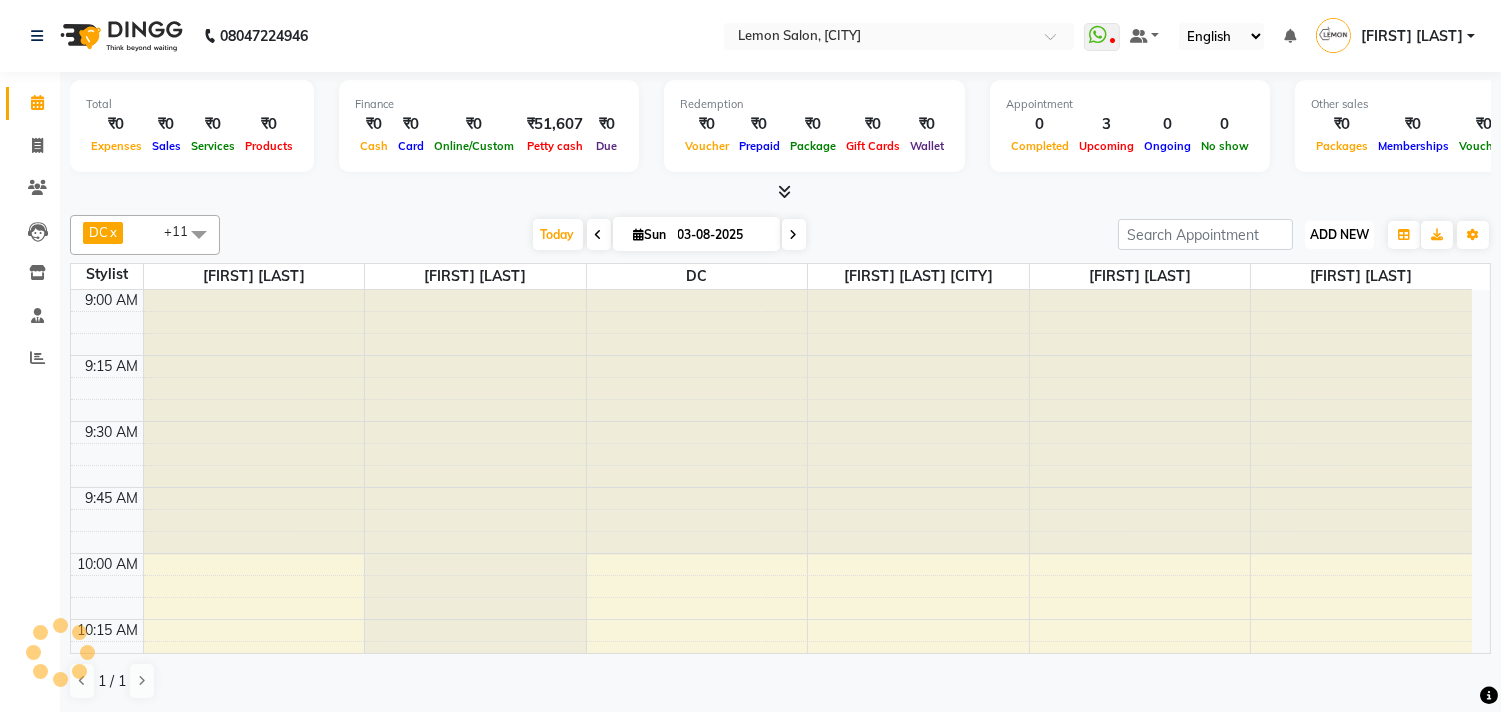 click on "ADD NEW Toggle Dropdown" at bounding box center [1339, 235] 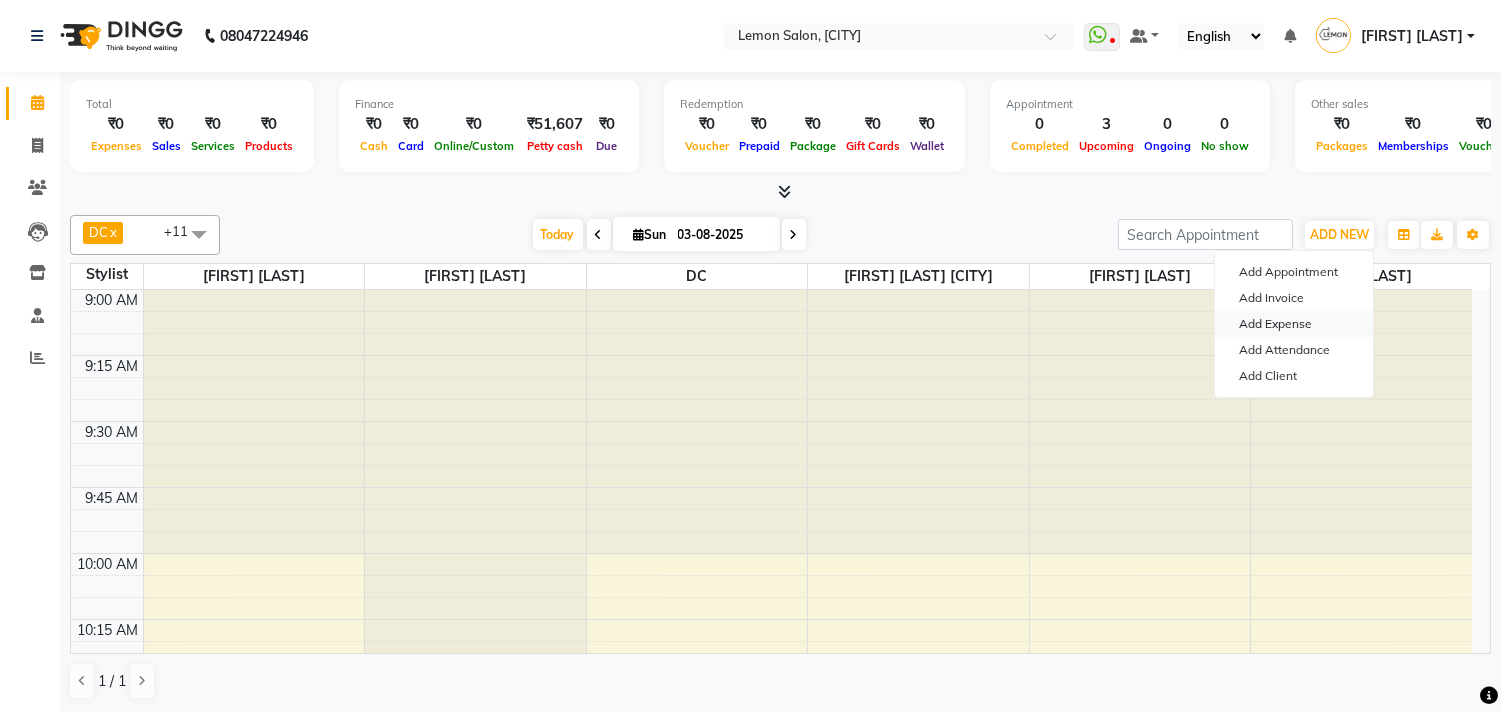 click on "Add Expense" at bounding box center (1294, 324) 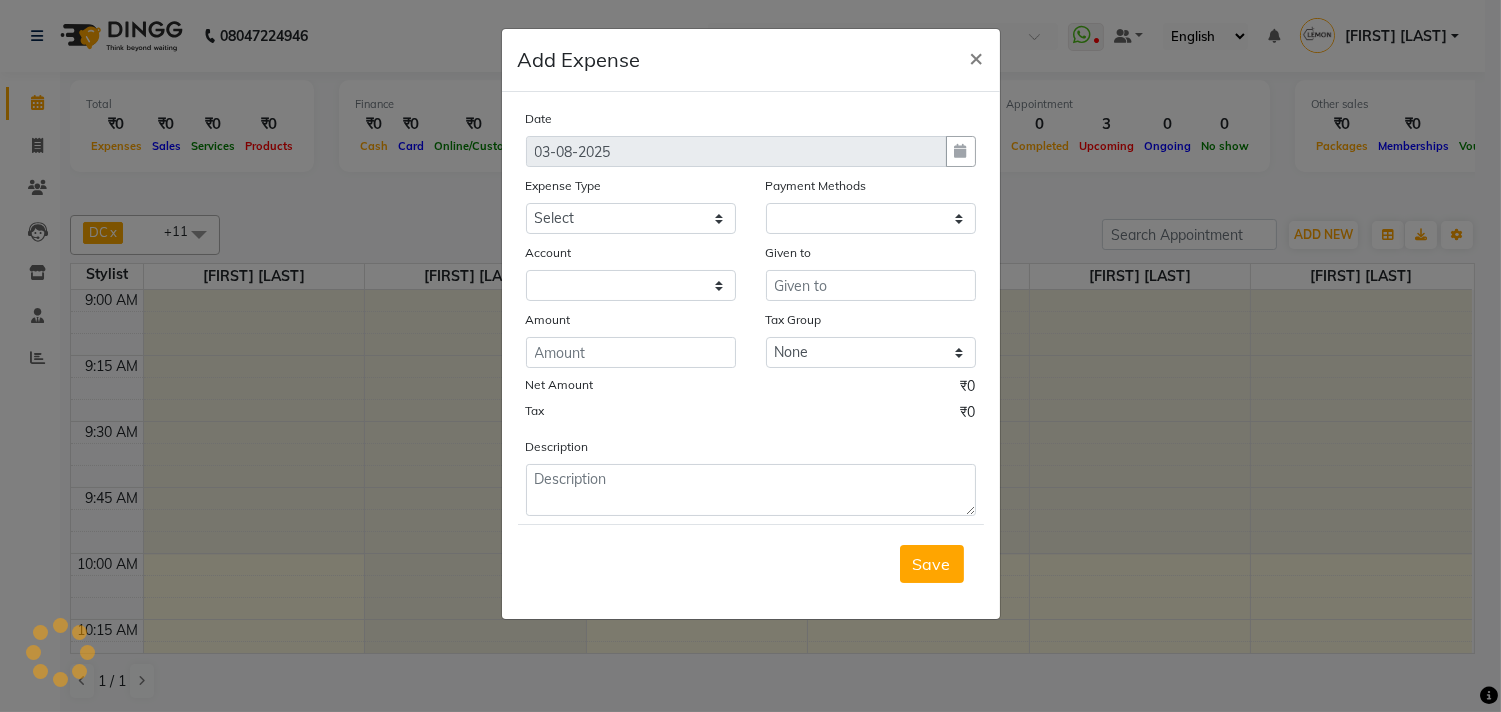 select on "1" 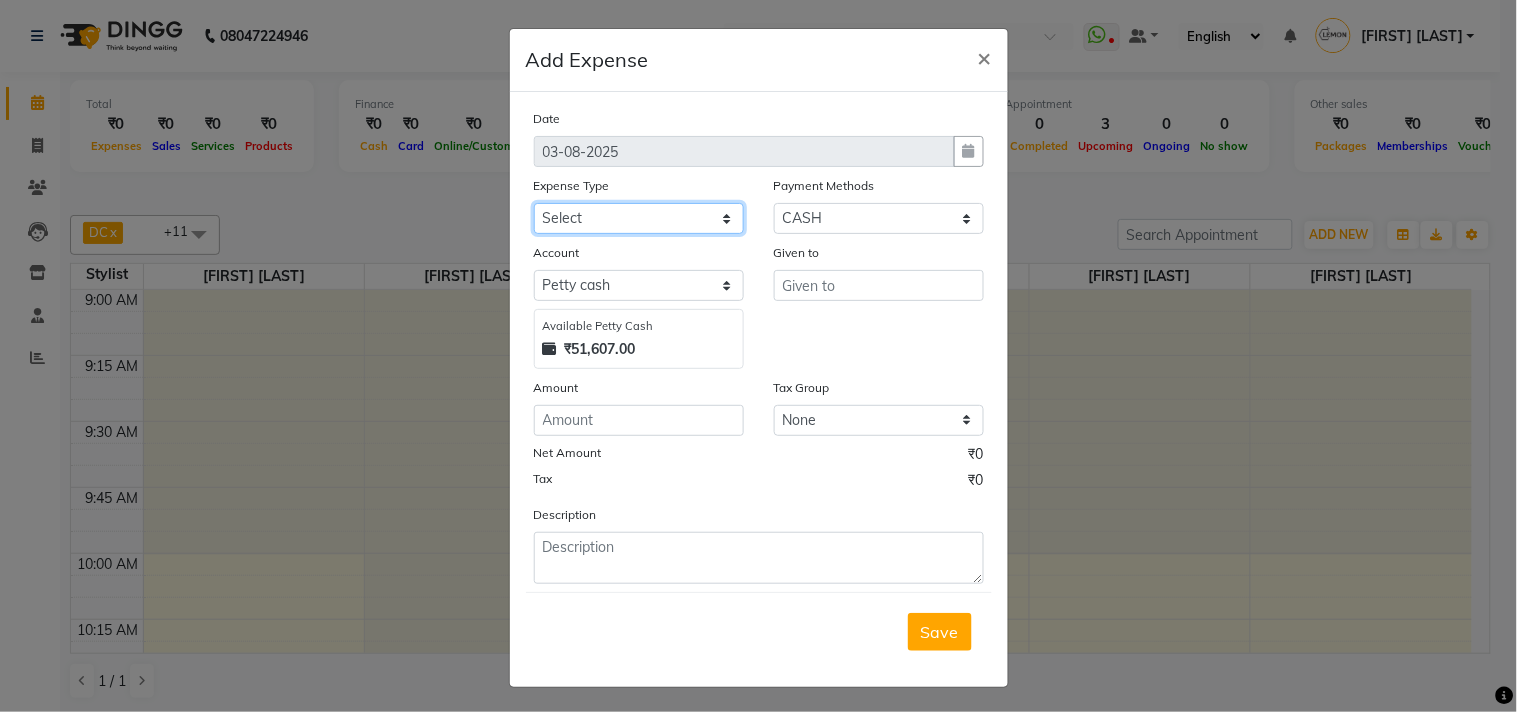 click on "Select Advance Cash transfer to hub Laundry Loan Membership Milk Miscellaneous MONTHLY GROCERY Prepaid Product Tip" 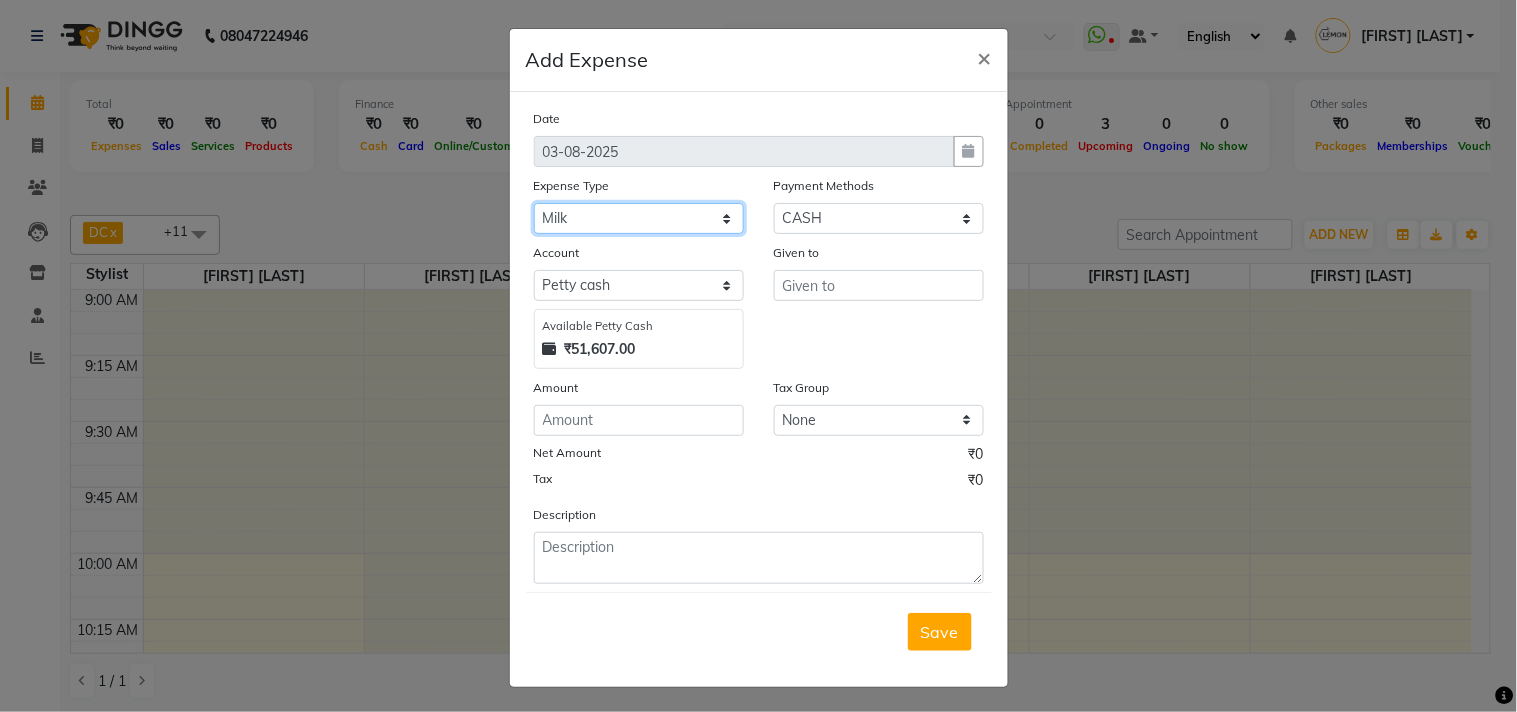 click on "Select Advance Cash transfer to hub Laundry Loan Membership Milk Miscellaneous MONTHLY GROCERY Prepaid Product Tip" 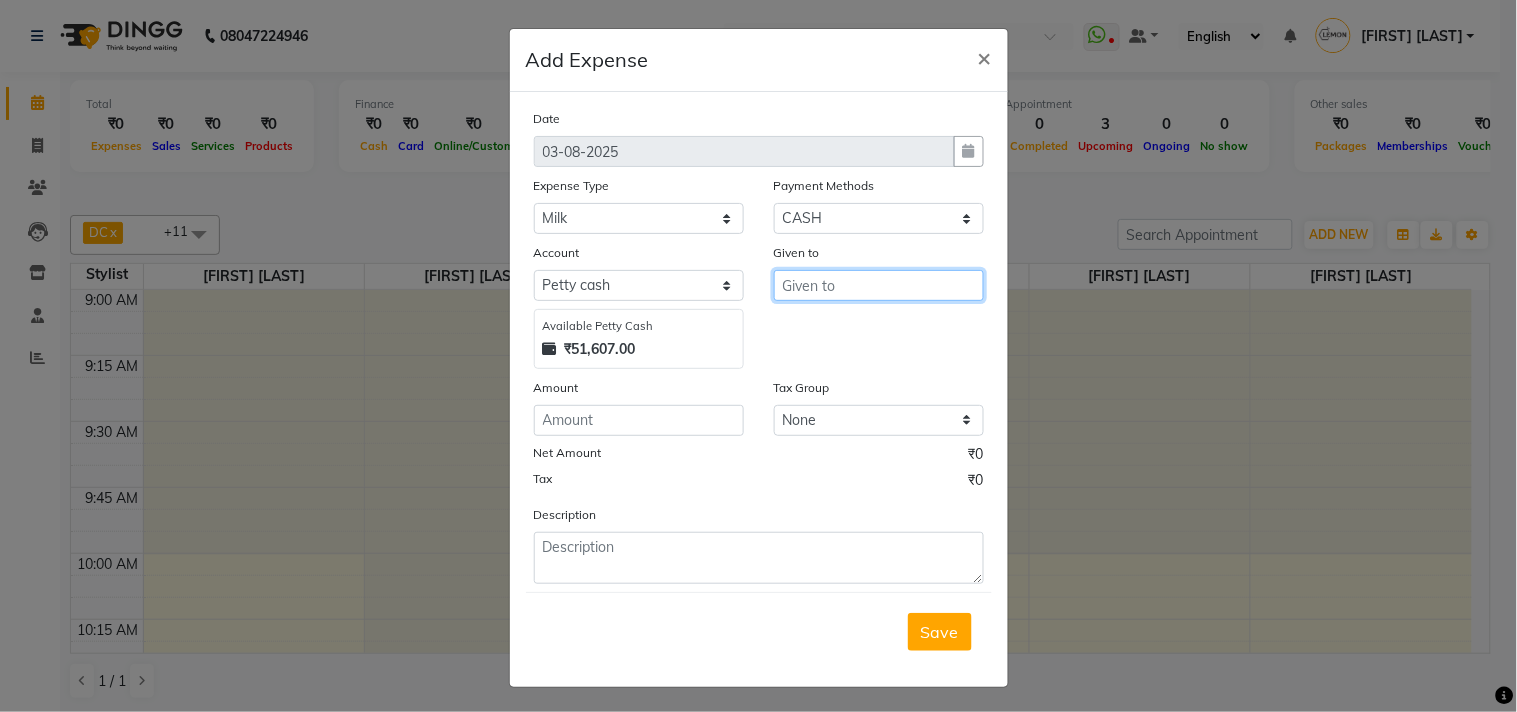 click at bounding box center (879, 285) 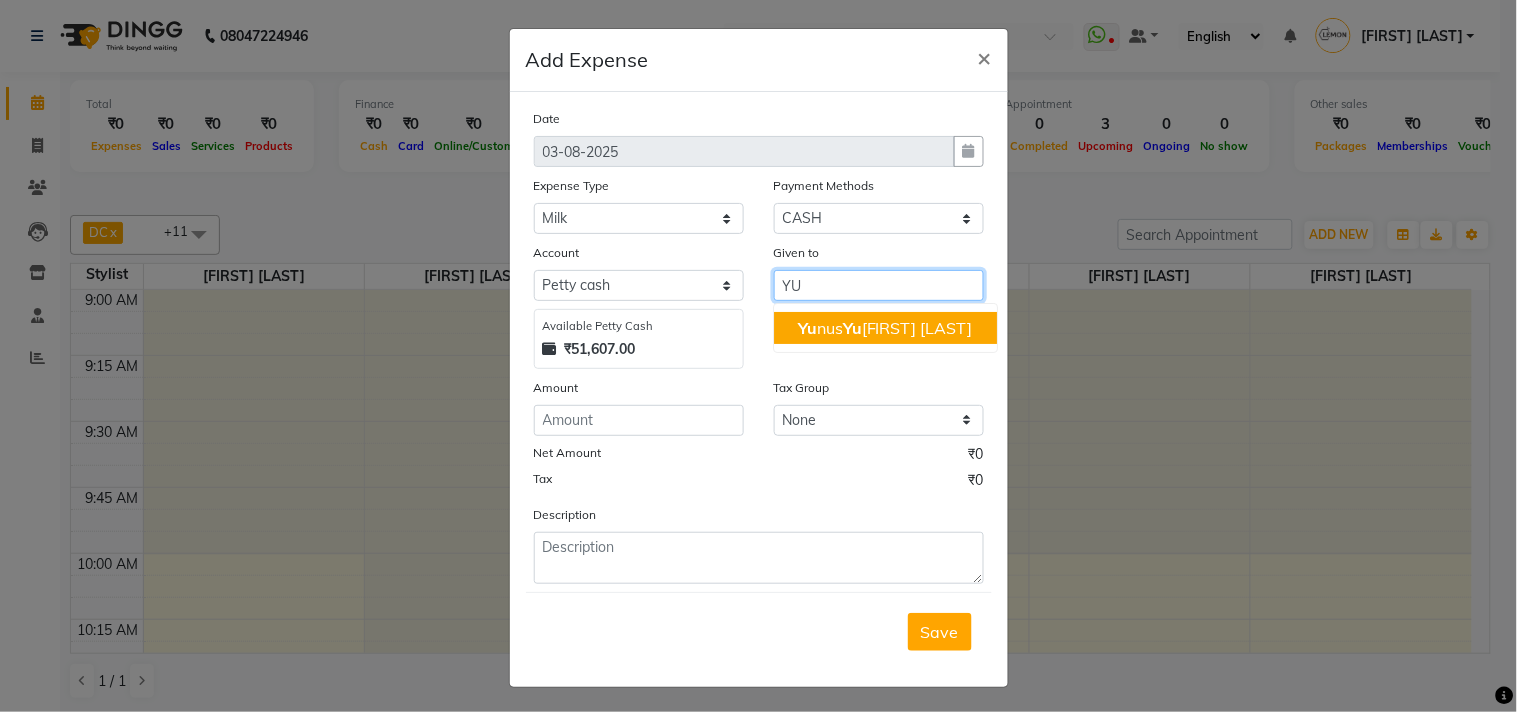 click on "Yu" 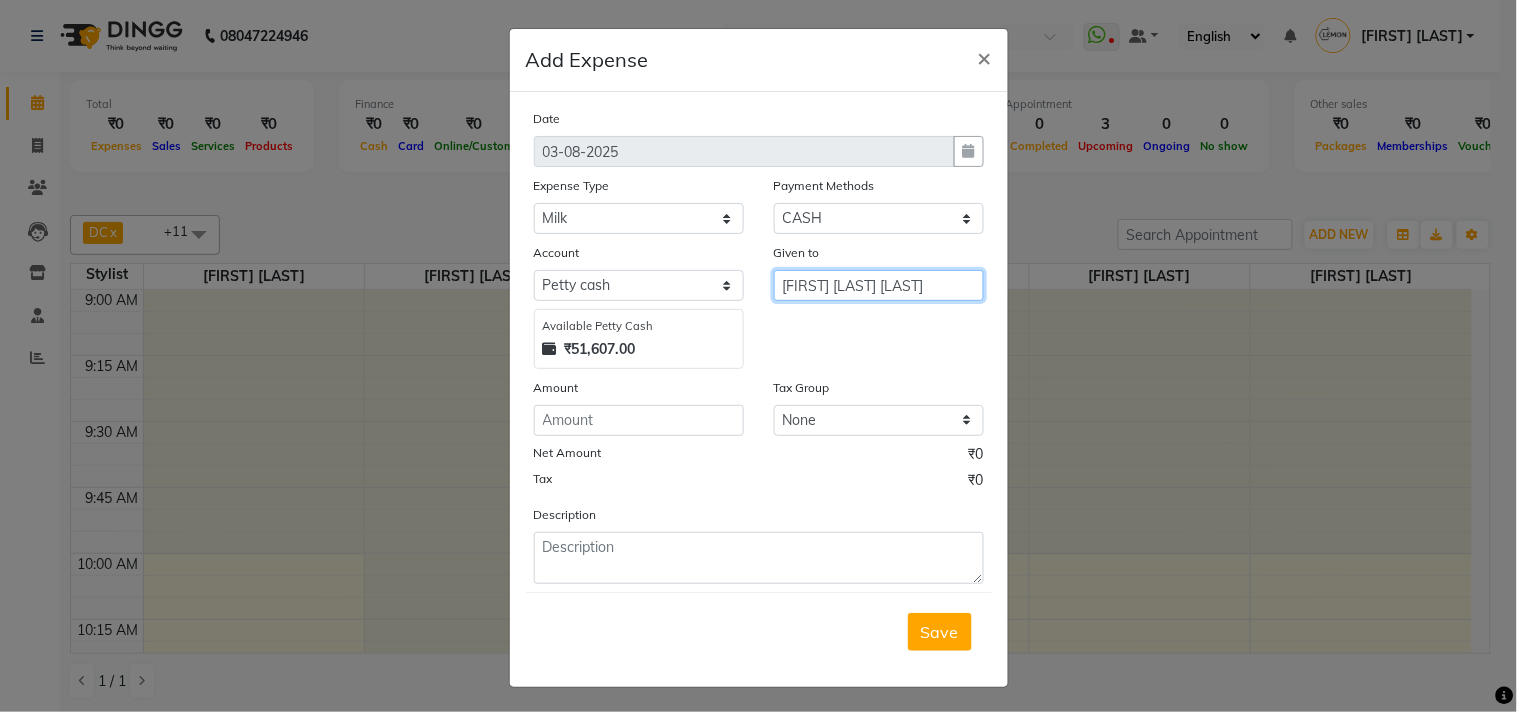 type on "[FIRST] [LAST]" 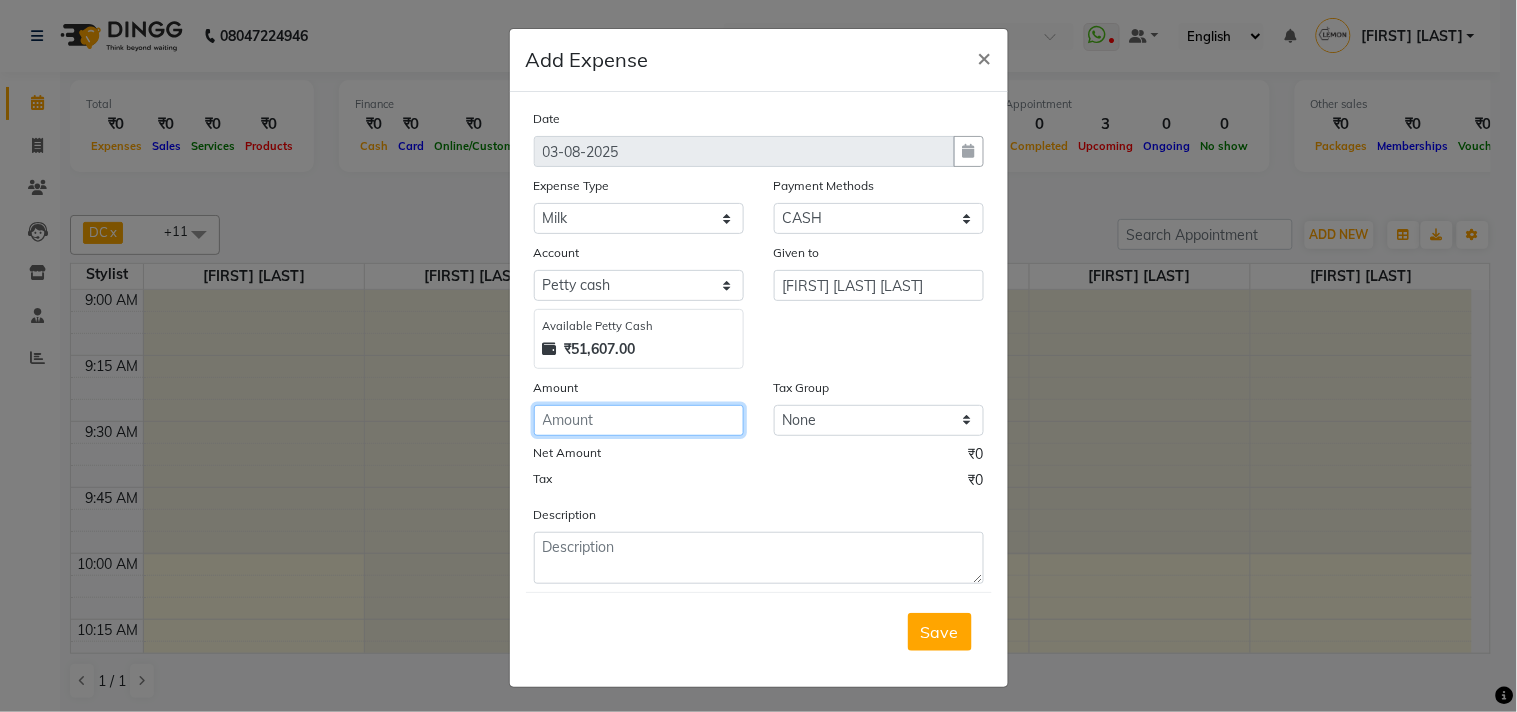 click 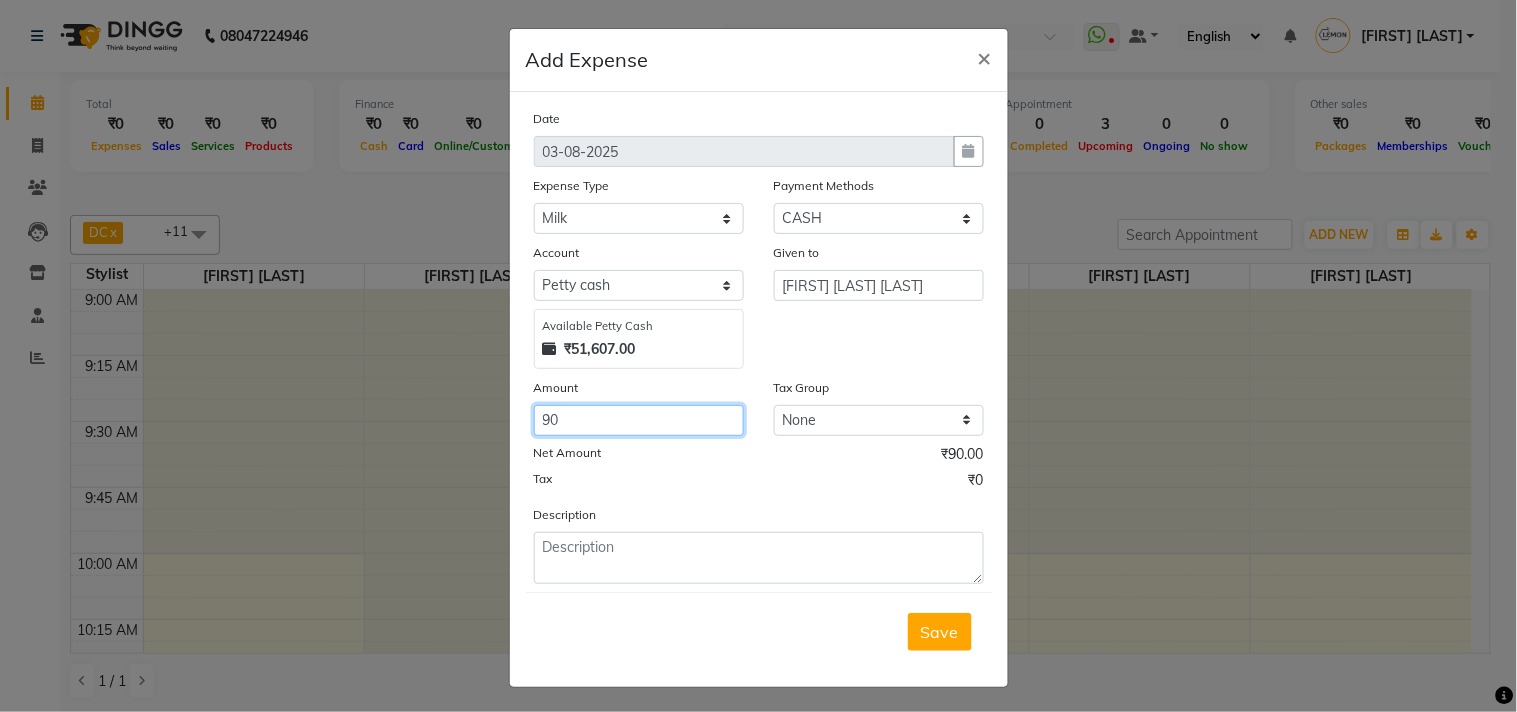 type on "90" 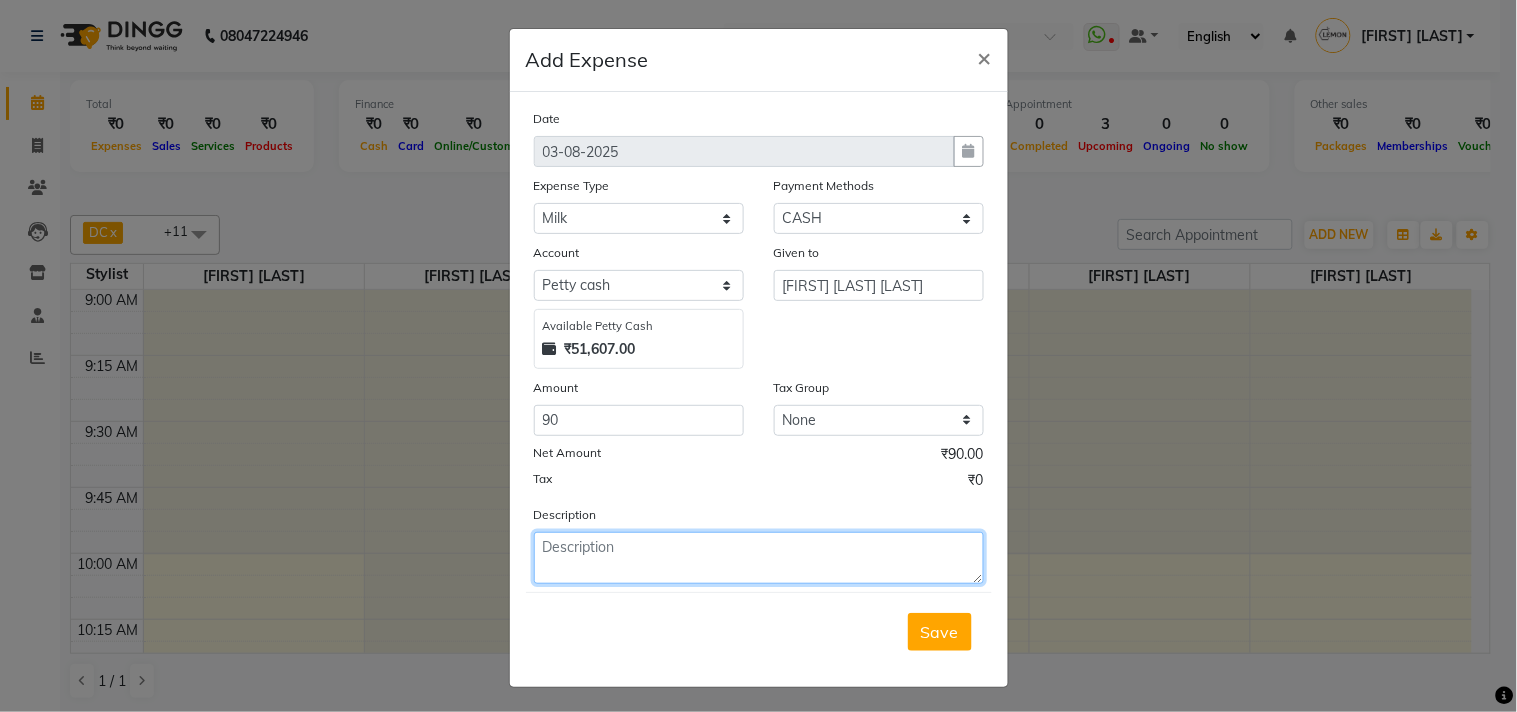 click 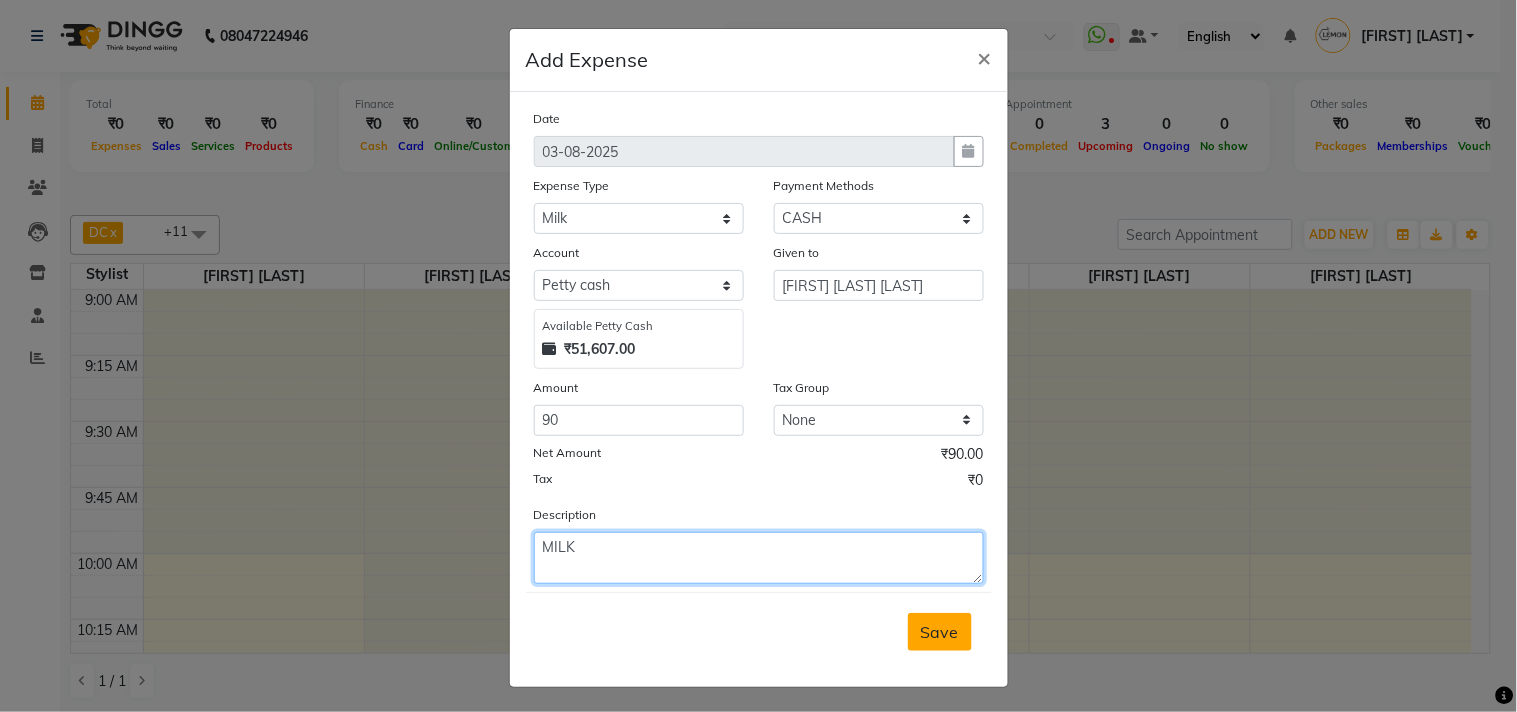 type on "MILK" 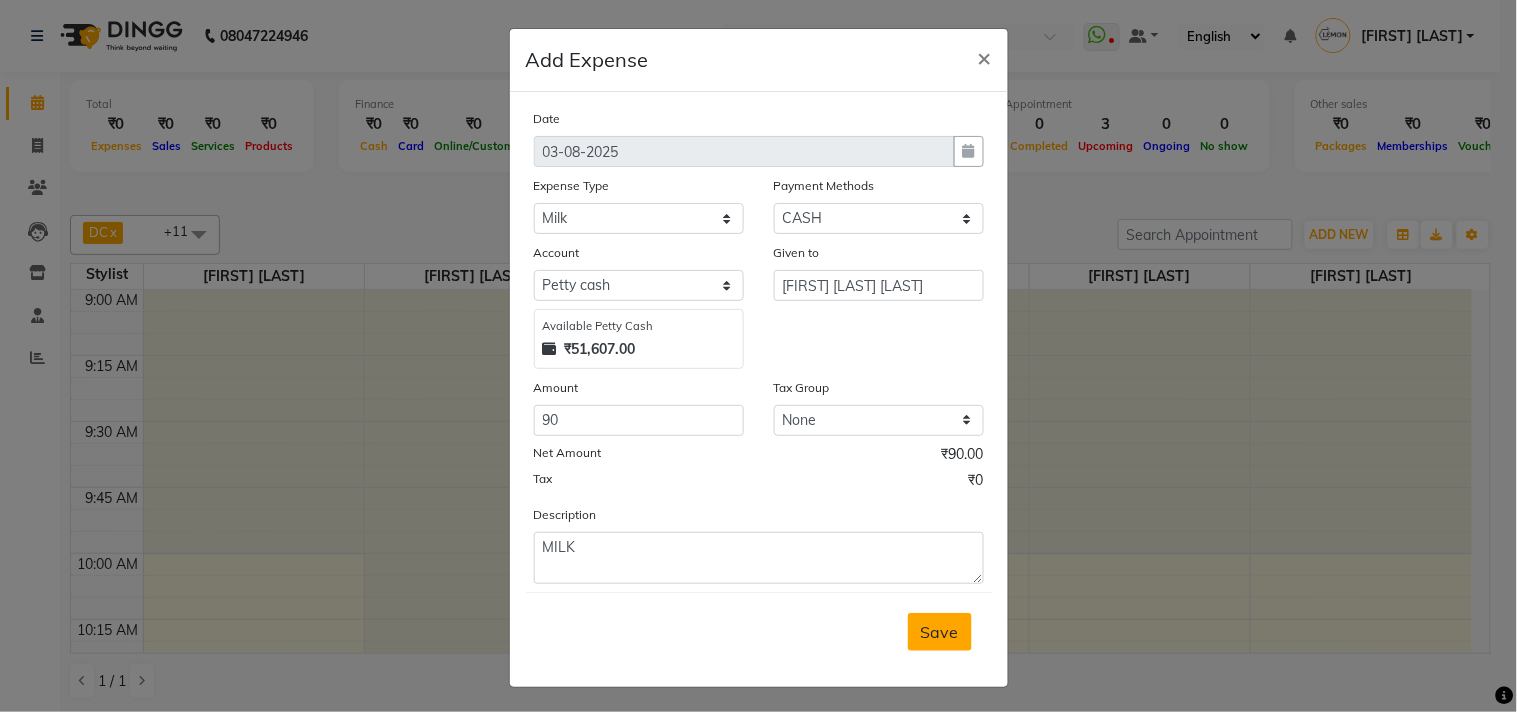 click on "Save" at bounding box center (940, 632) 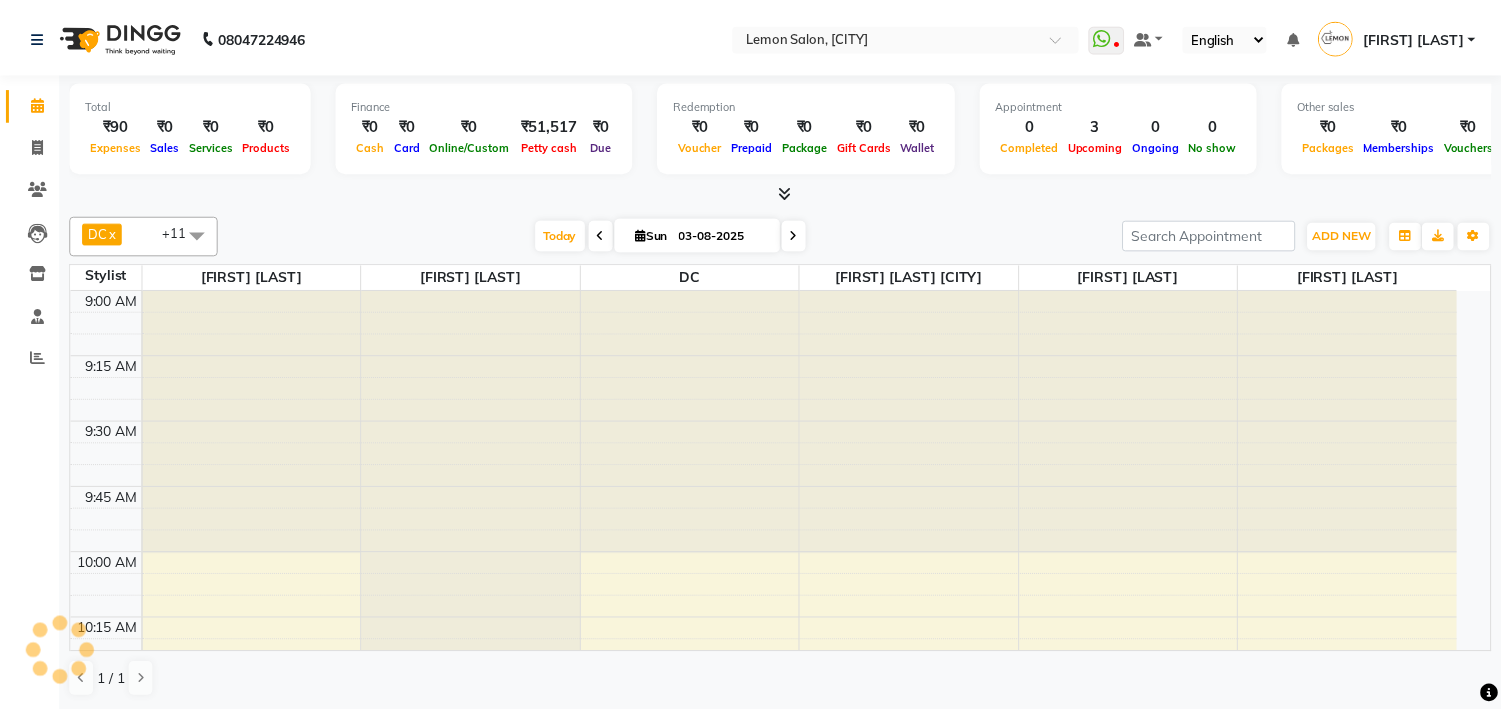 scroll, scrollTop: 0, scrollLeft: 0, axis: both 